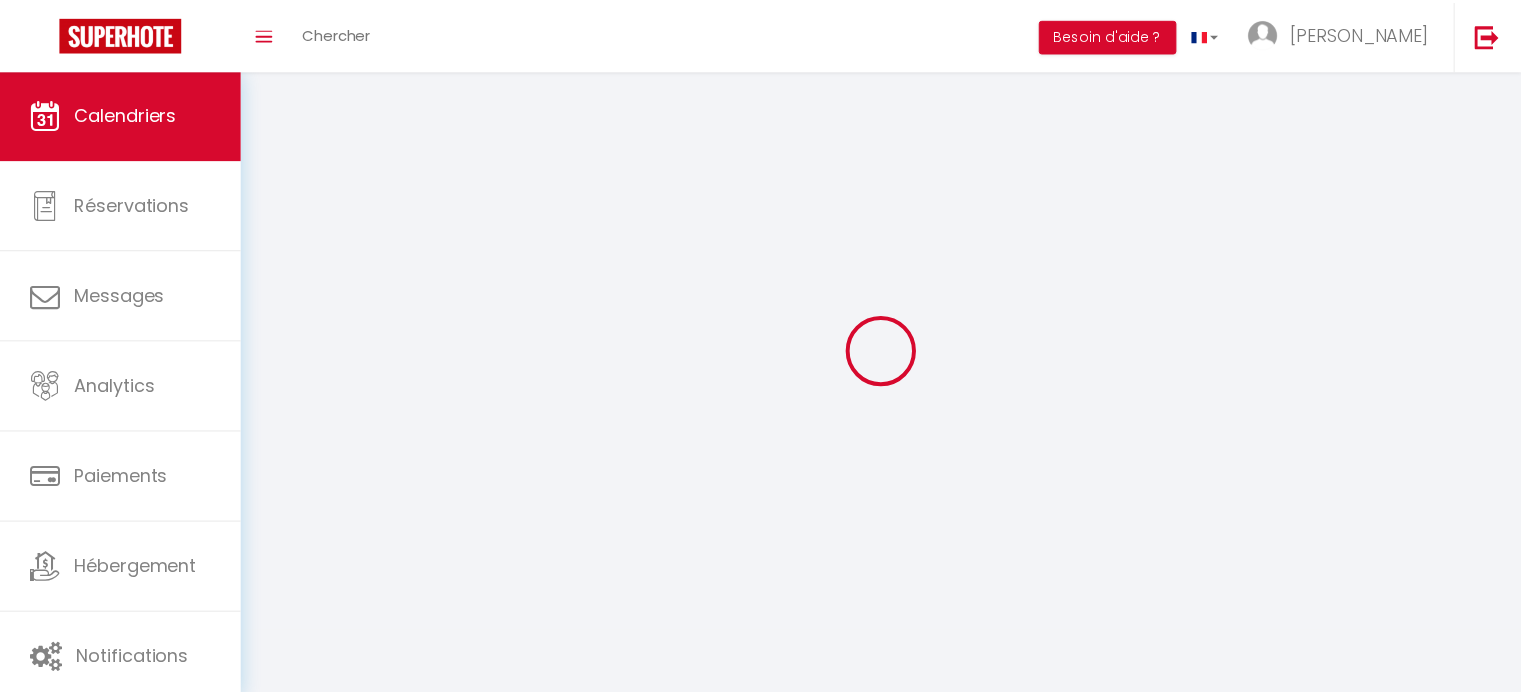 scroll, scrollTop: 0, scrollLeft: 0, axis: both 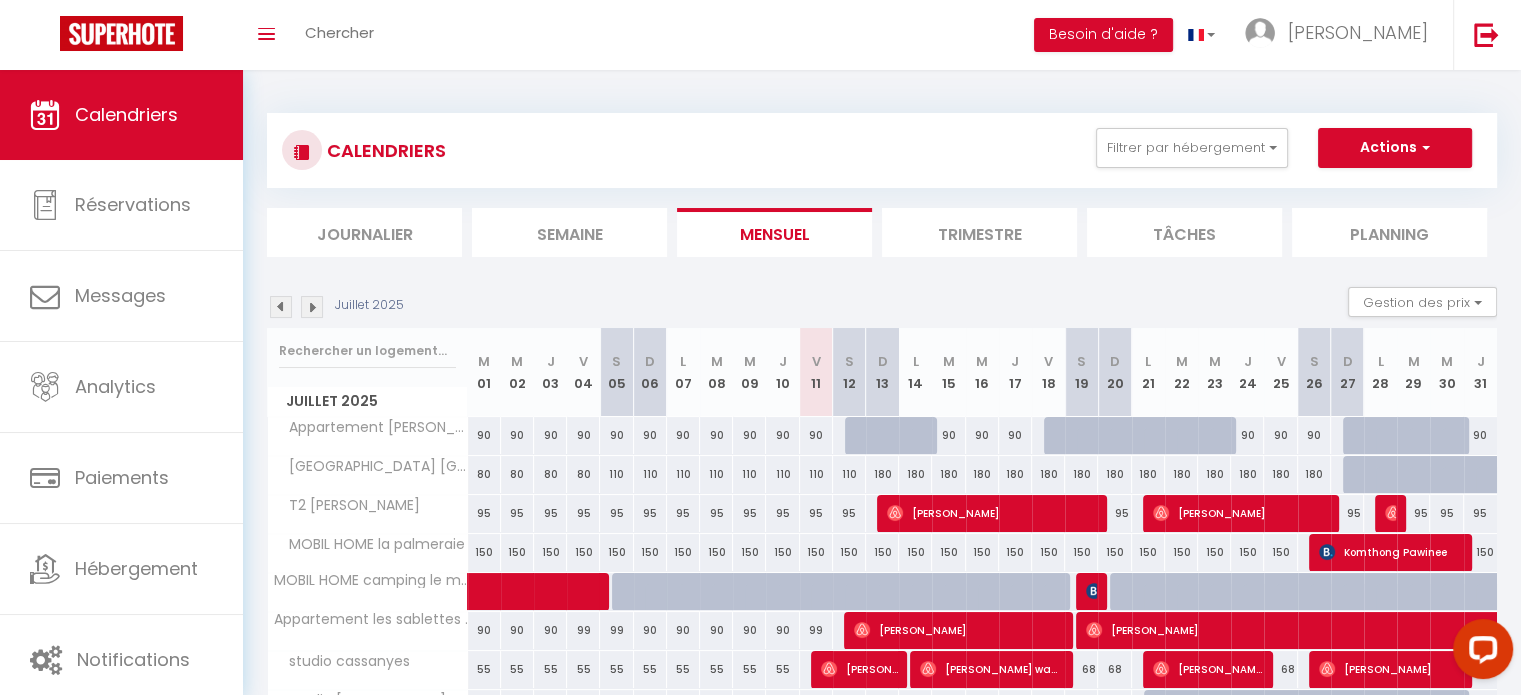 click at bounding box center [1089, 592] 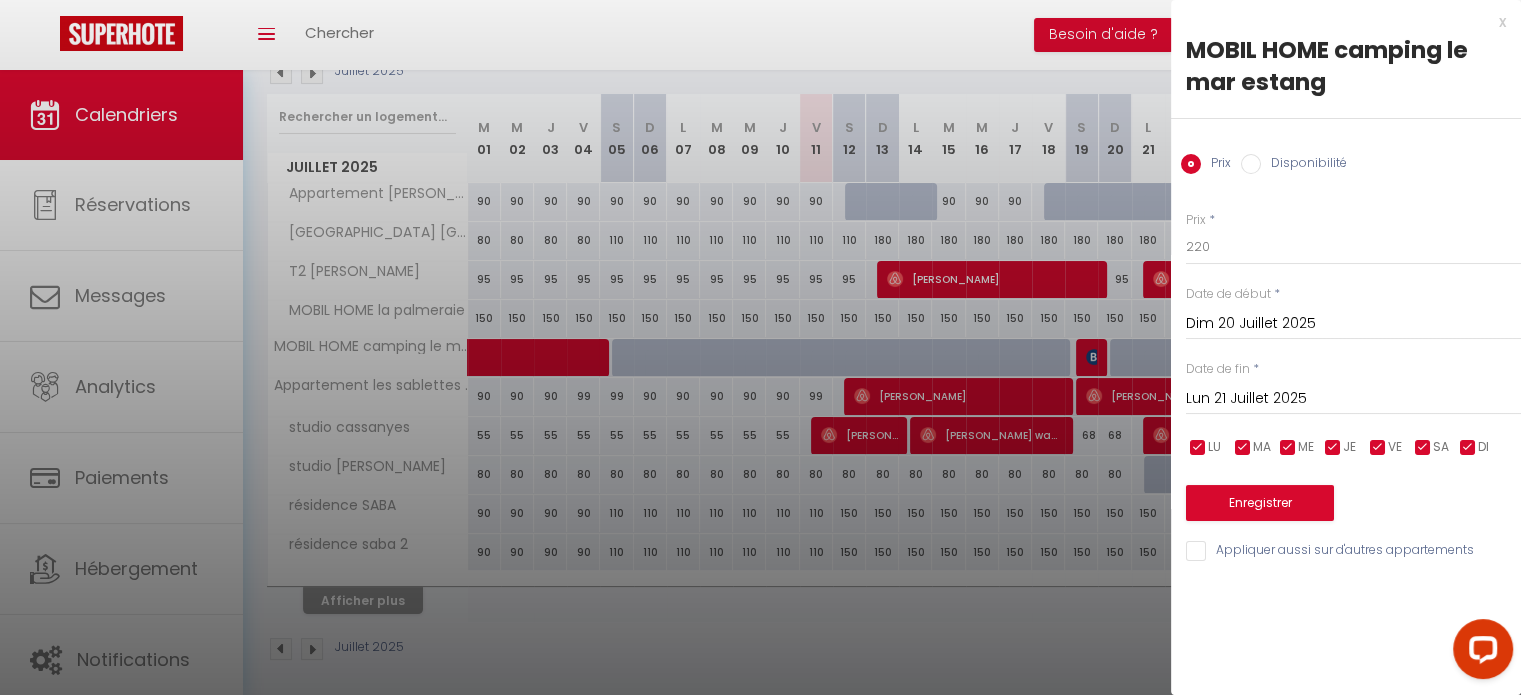 scroll, scrollTop: 240, scrollLeft: 0, axis: vertical 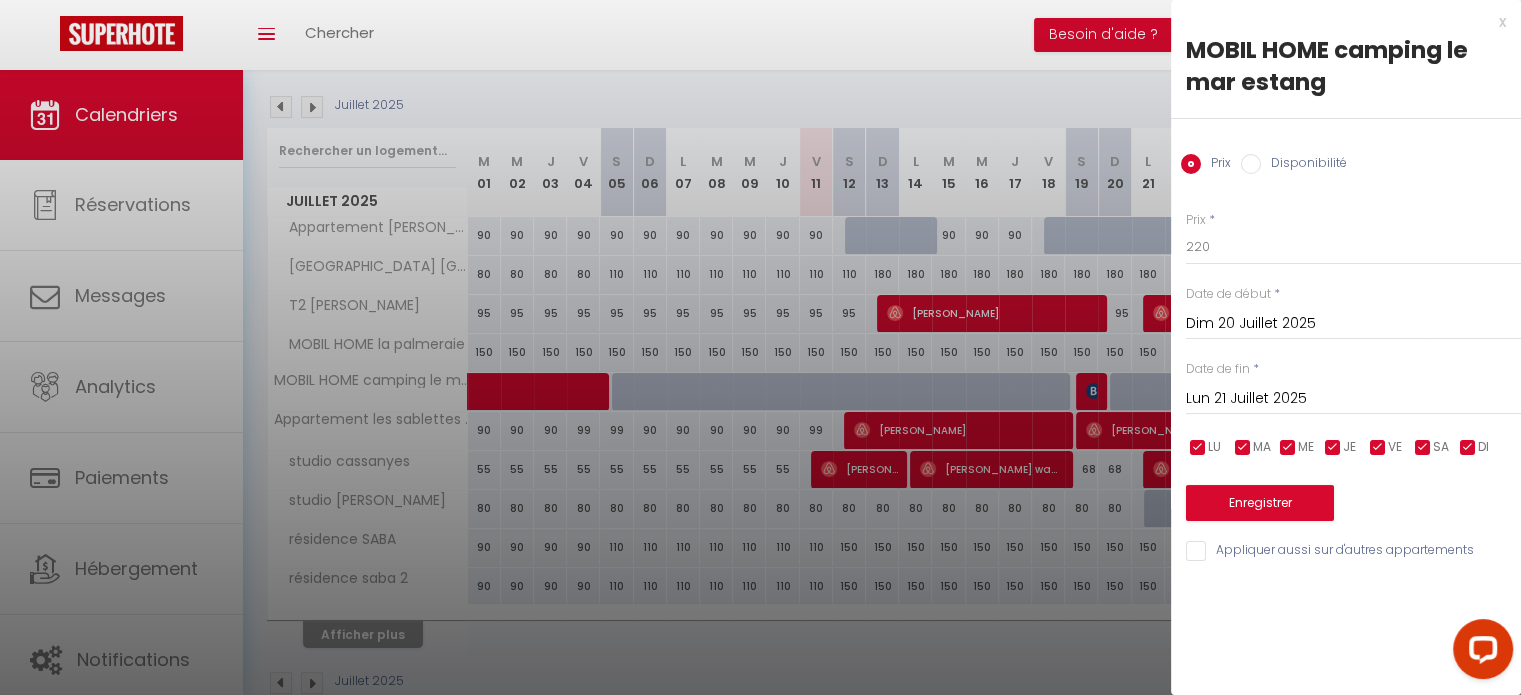 click on "Disponibilité" at bounding box center [1251, 164] 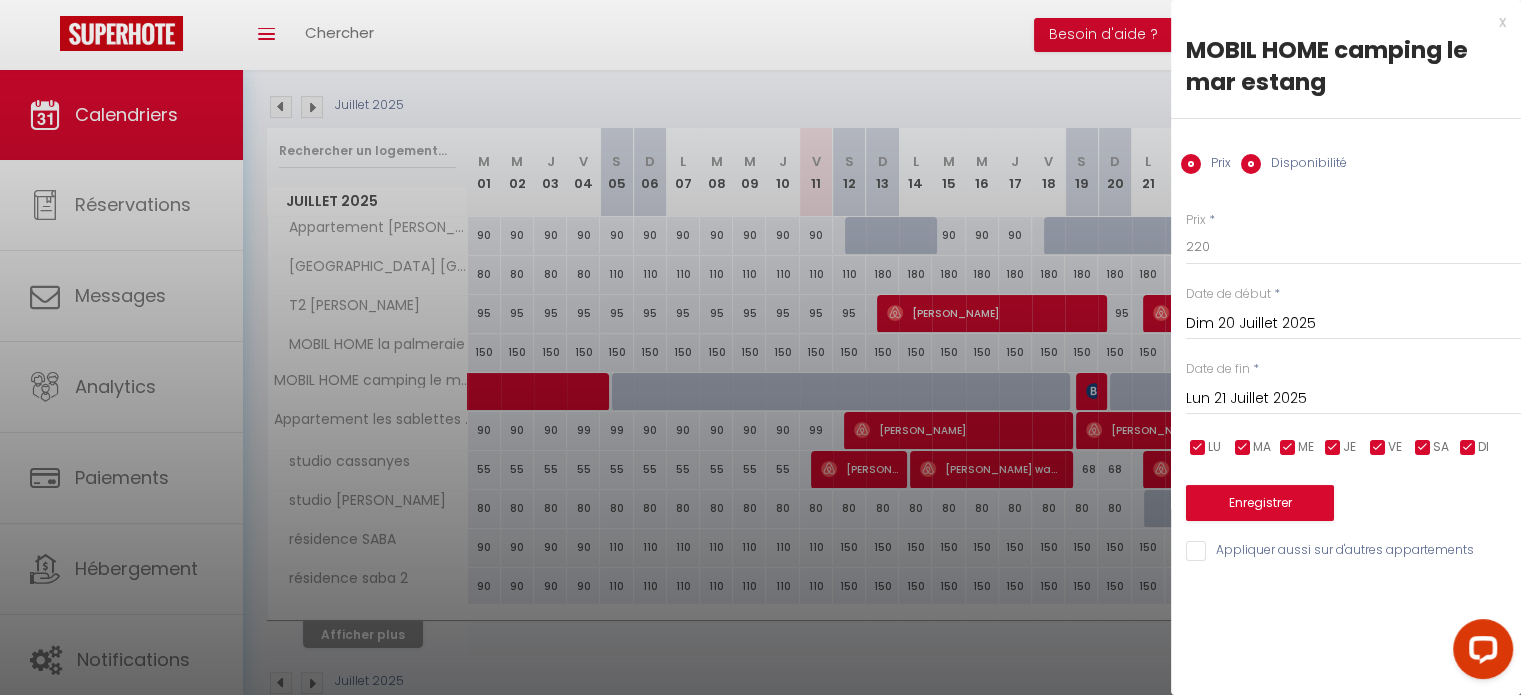 radio on "false" 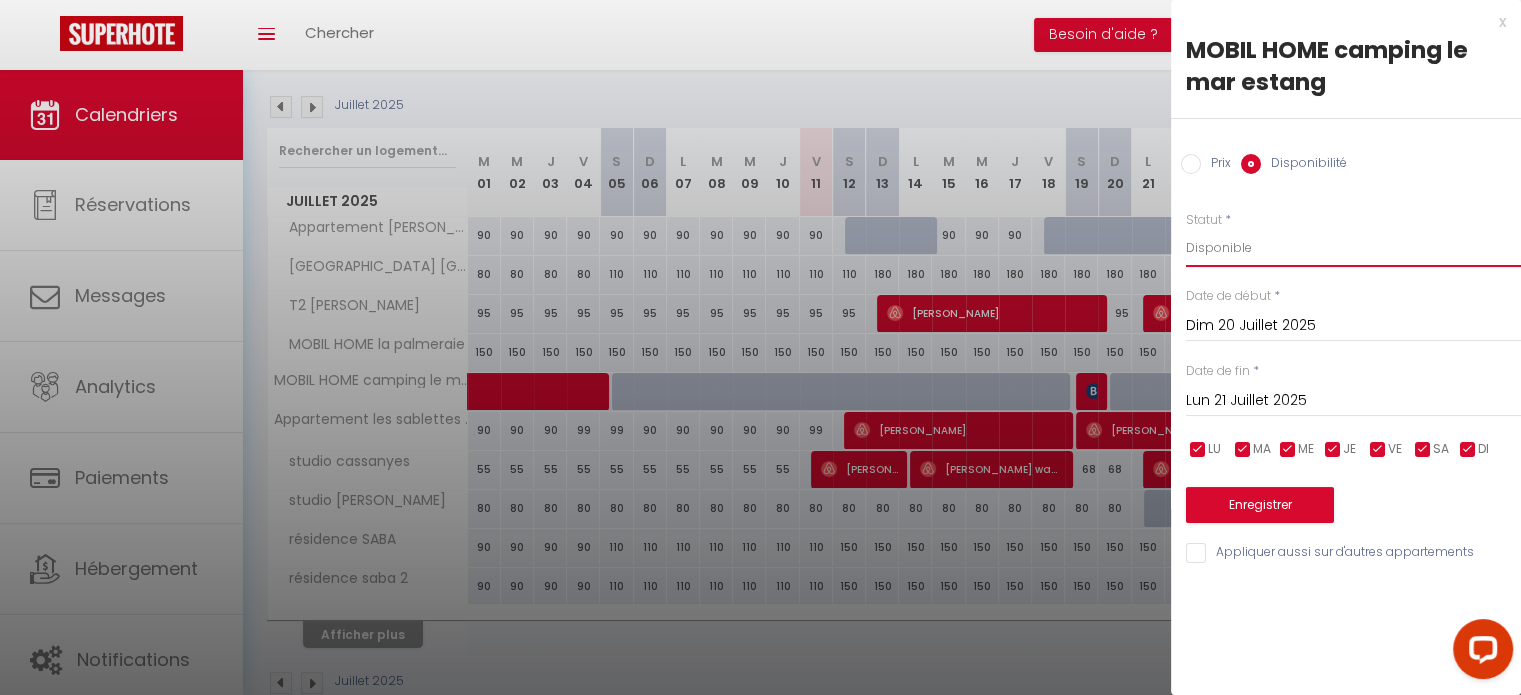 click on "Disponible
Indisponible" at bounding box center [1353, 248] 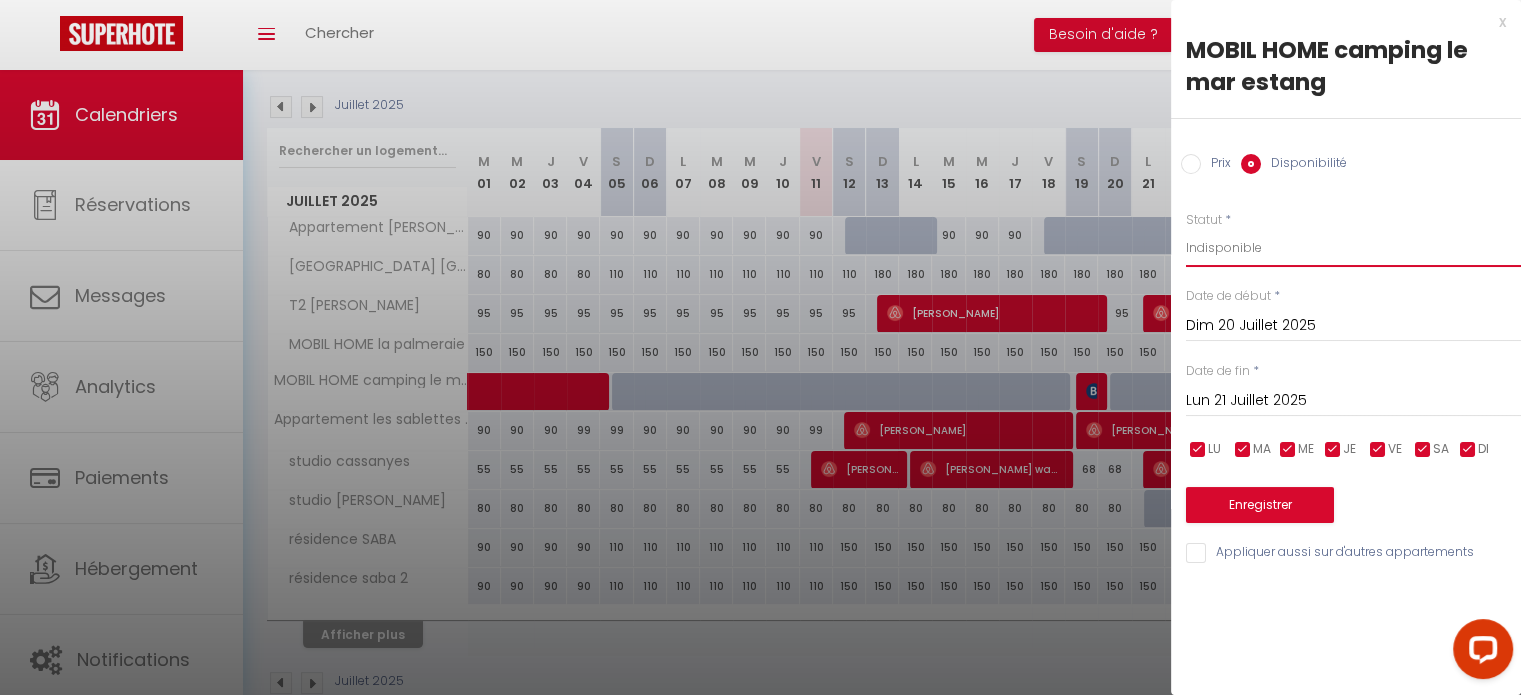 click on "Disponible
Indisponible" at bounding box center [1353, 248] 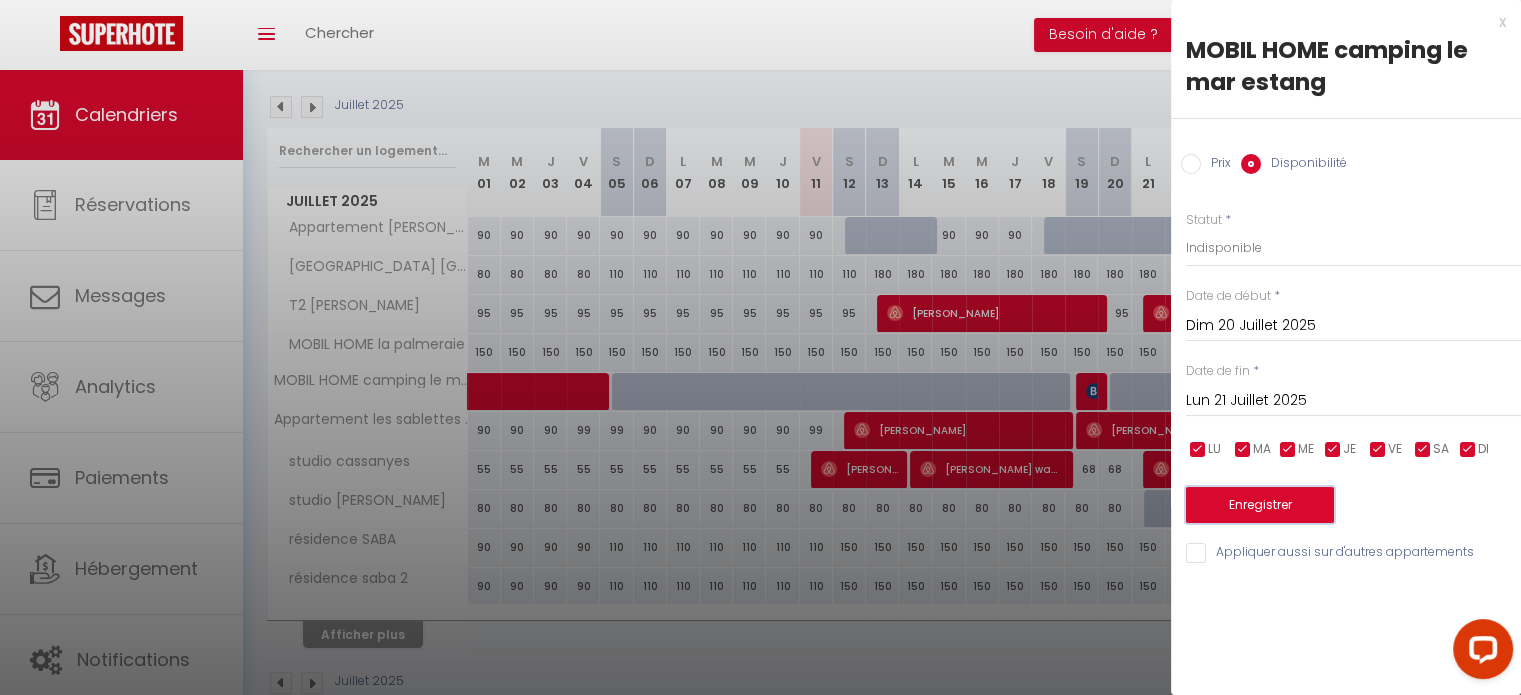 click on "Enregistrer" at bounding box center (1260, 505) 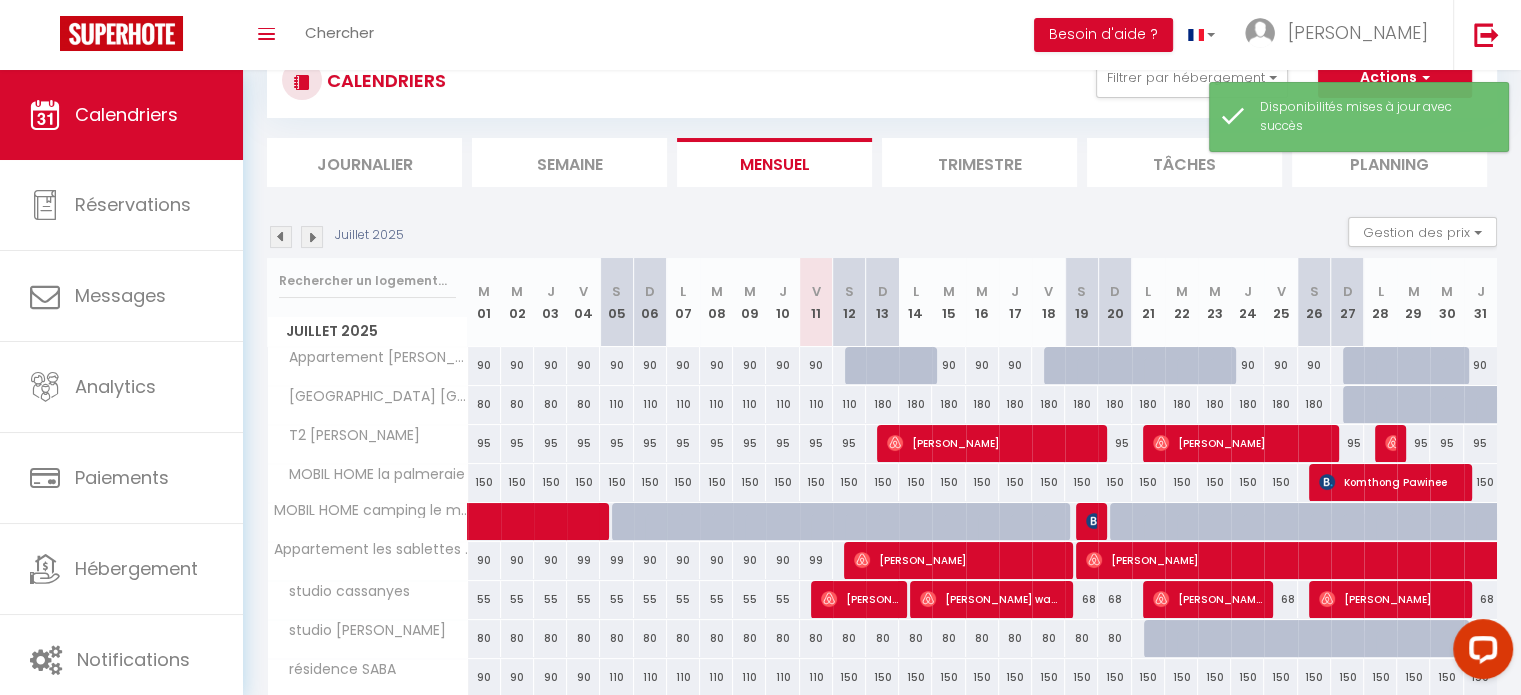scroll, scrollTop: 200, scrollLeft: 0, axis: vertical 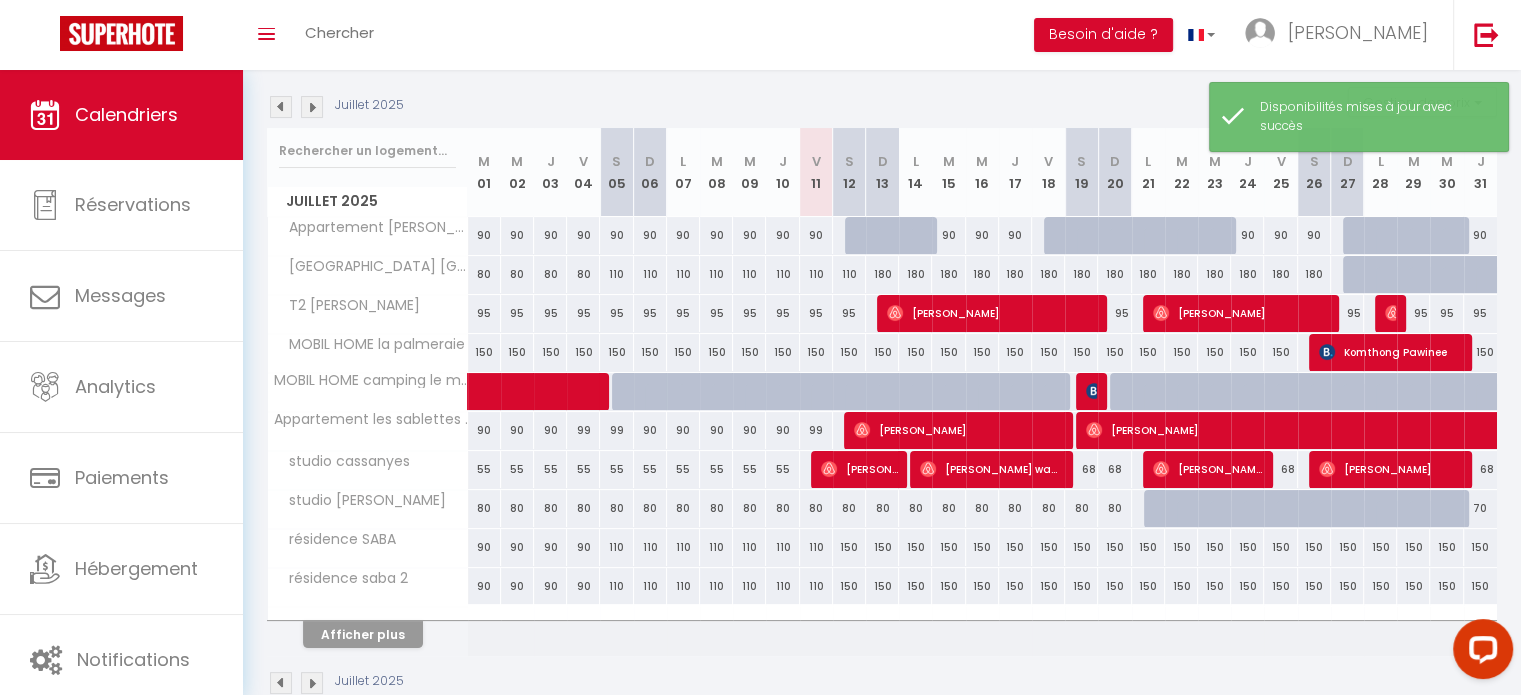 click at bounding box center (1089, 392) 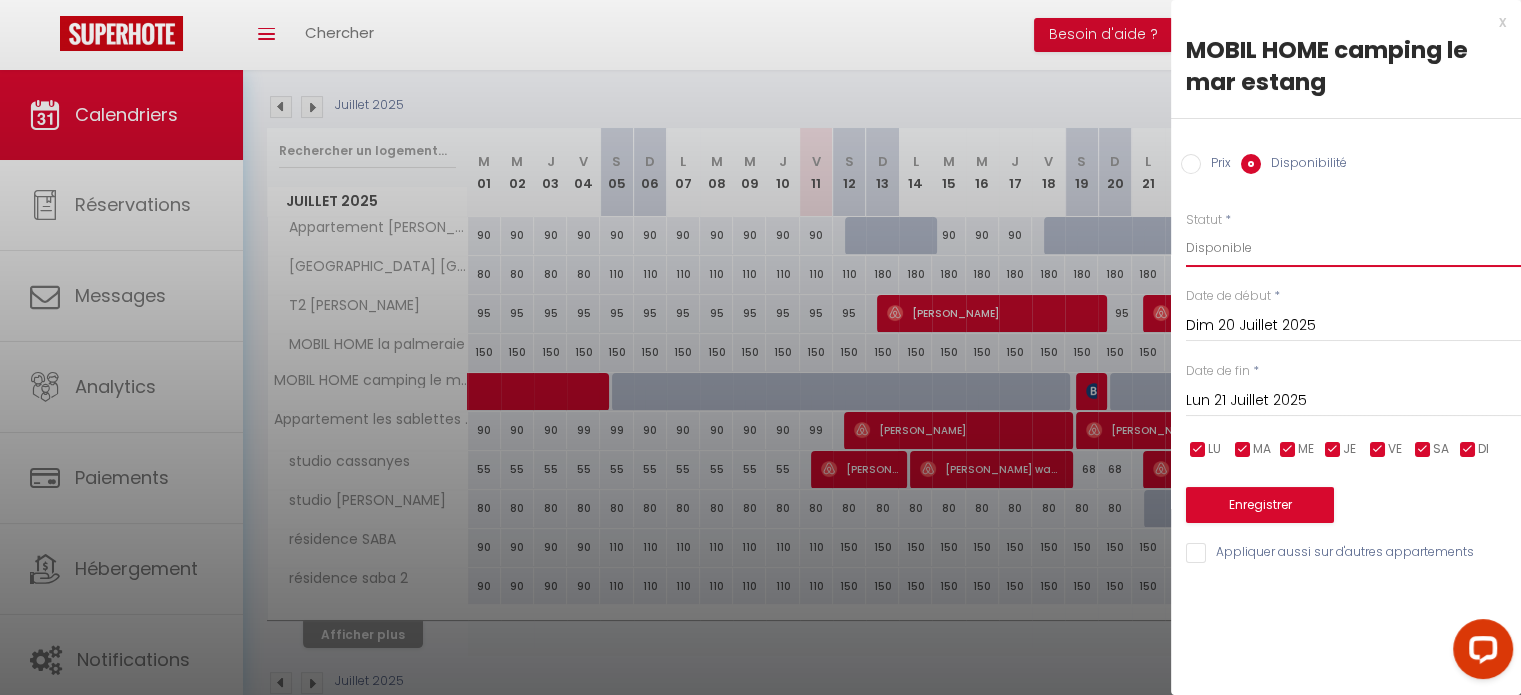 click on "Disponible
Indisponible" at bounding box center (1353, 248) 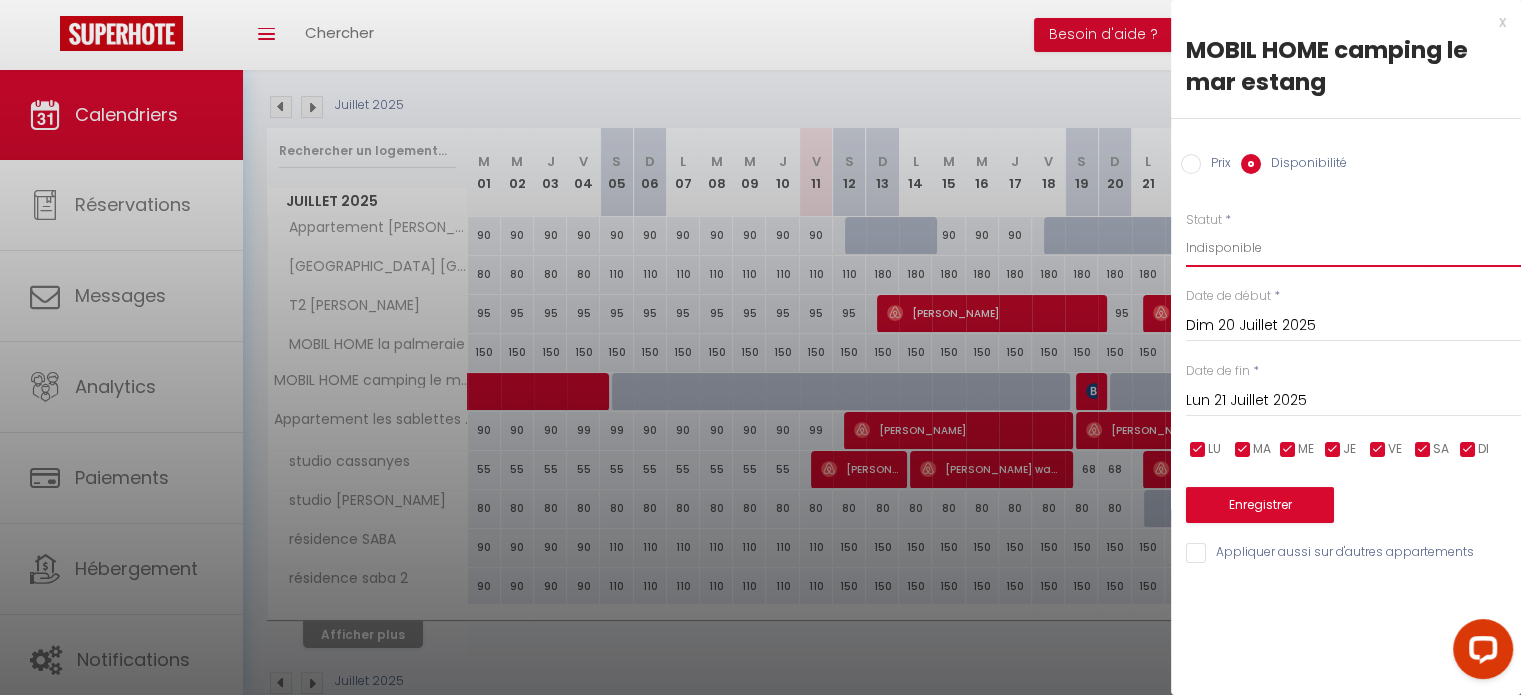 click on "Disponible
Indisponible" at bounding box center (1353, 248) 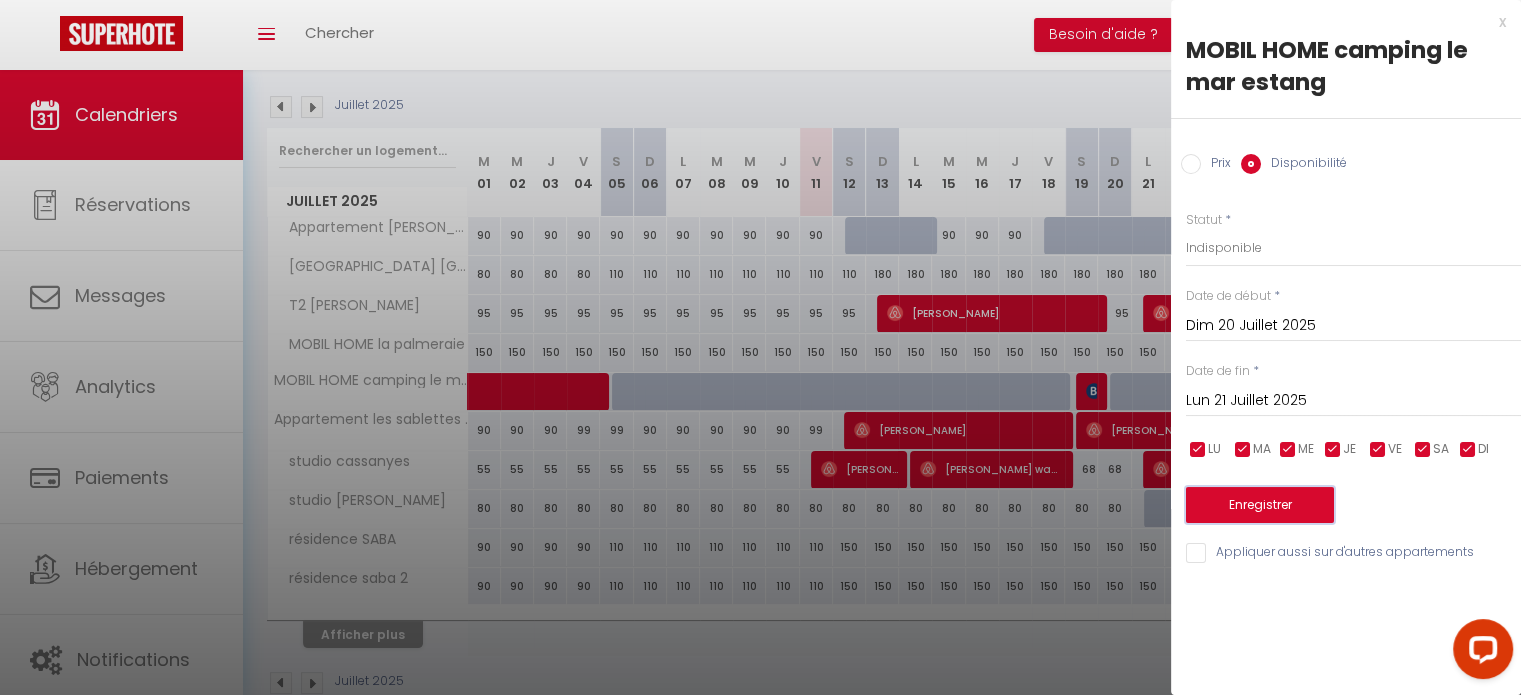 click on "Enregistrer" at bounding box center [1260, 505] 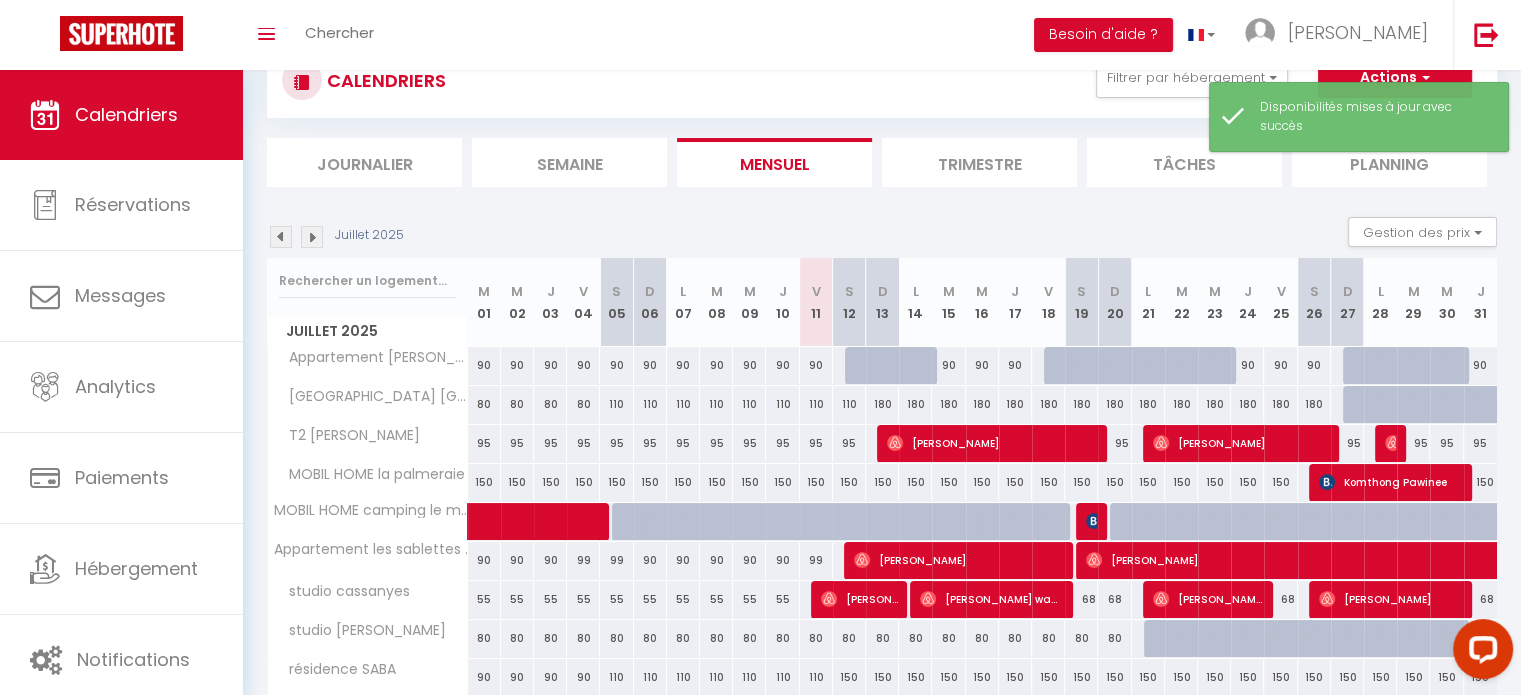 scroll, scrollTop: 200, scrollLeft: 0, axis: vertical 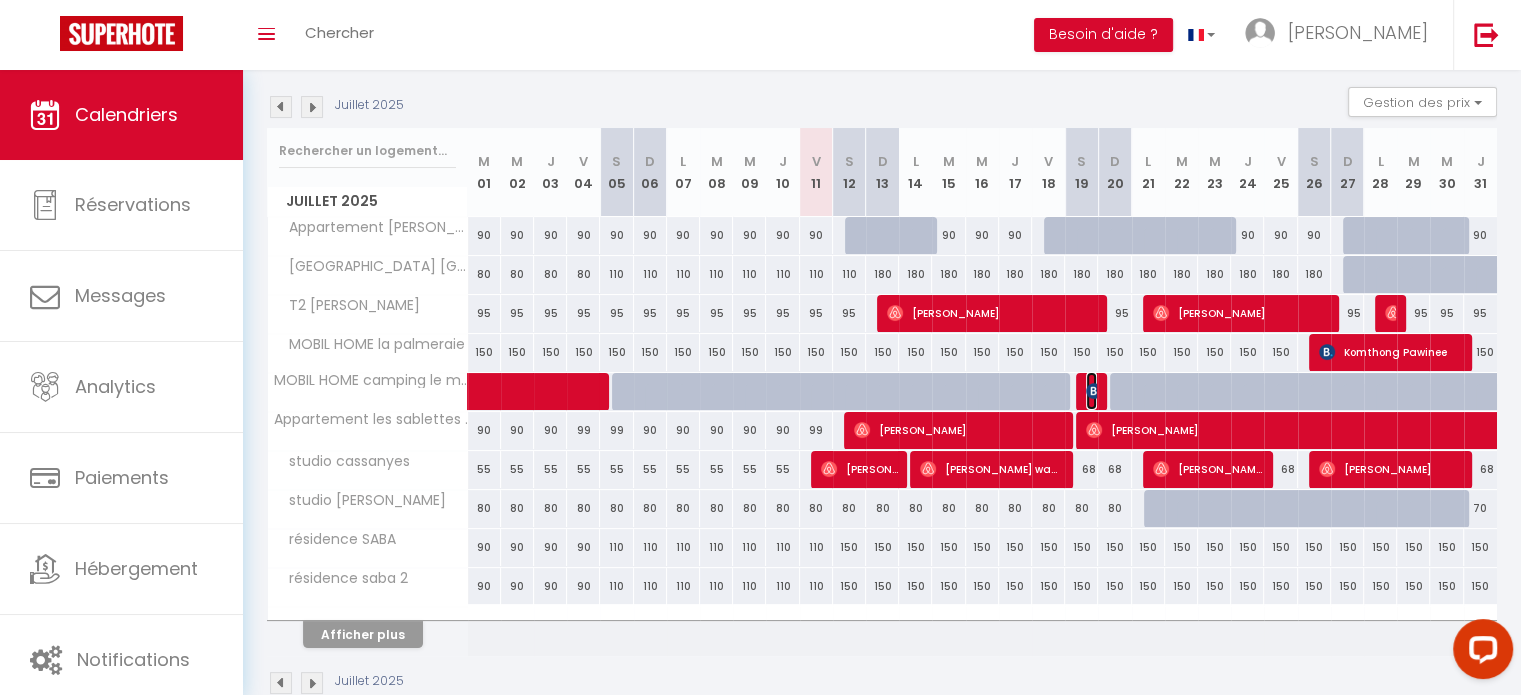 click at bounding box center [1094, 391] 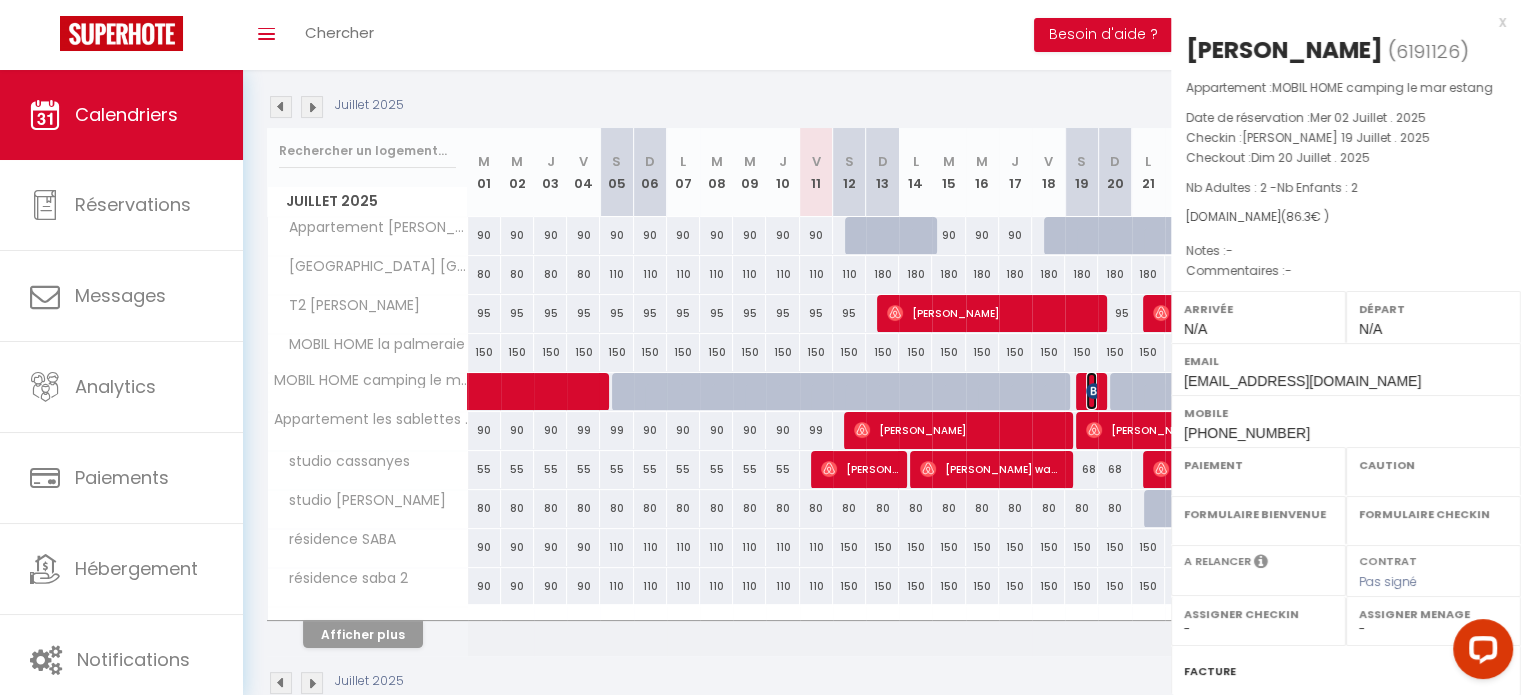select on "OK" 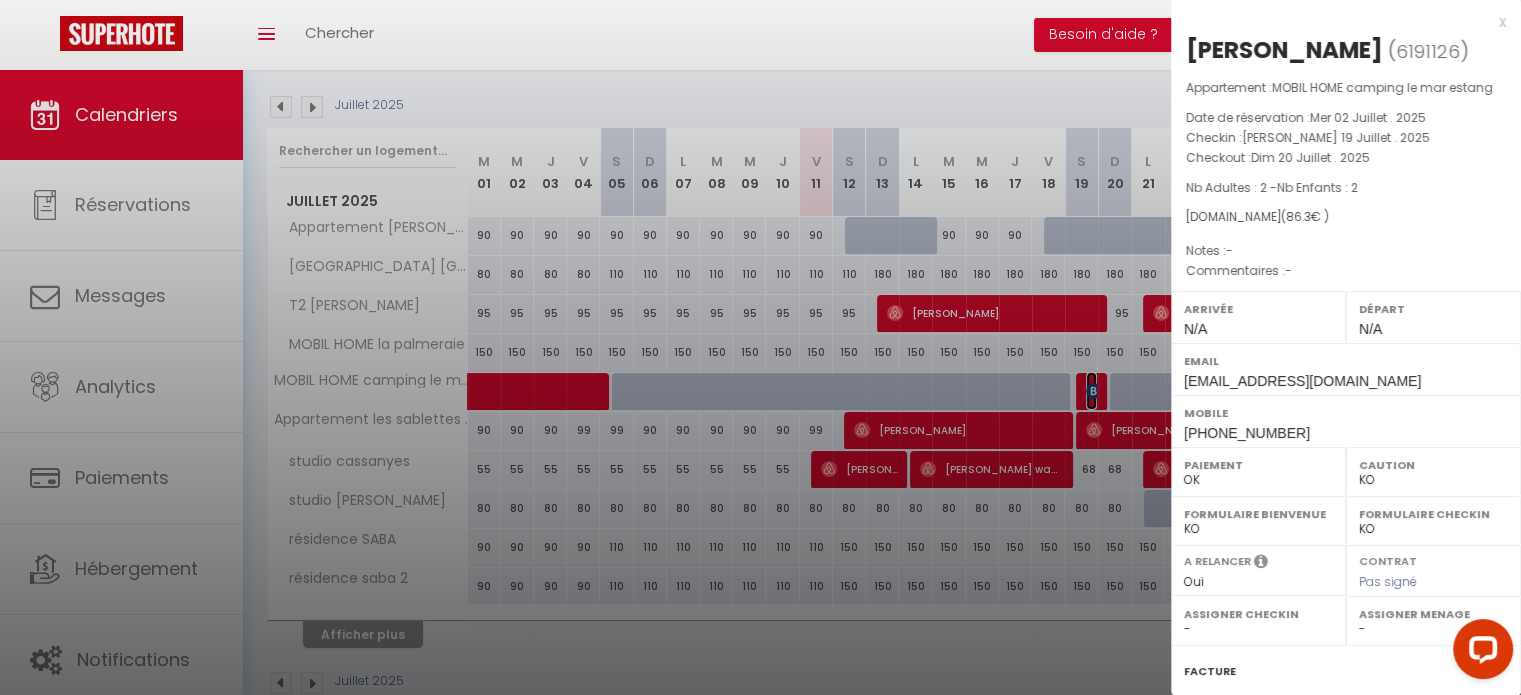 scroll, scrollTop: 253, scrollLeft: 0, axis: vertical 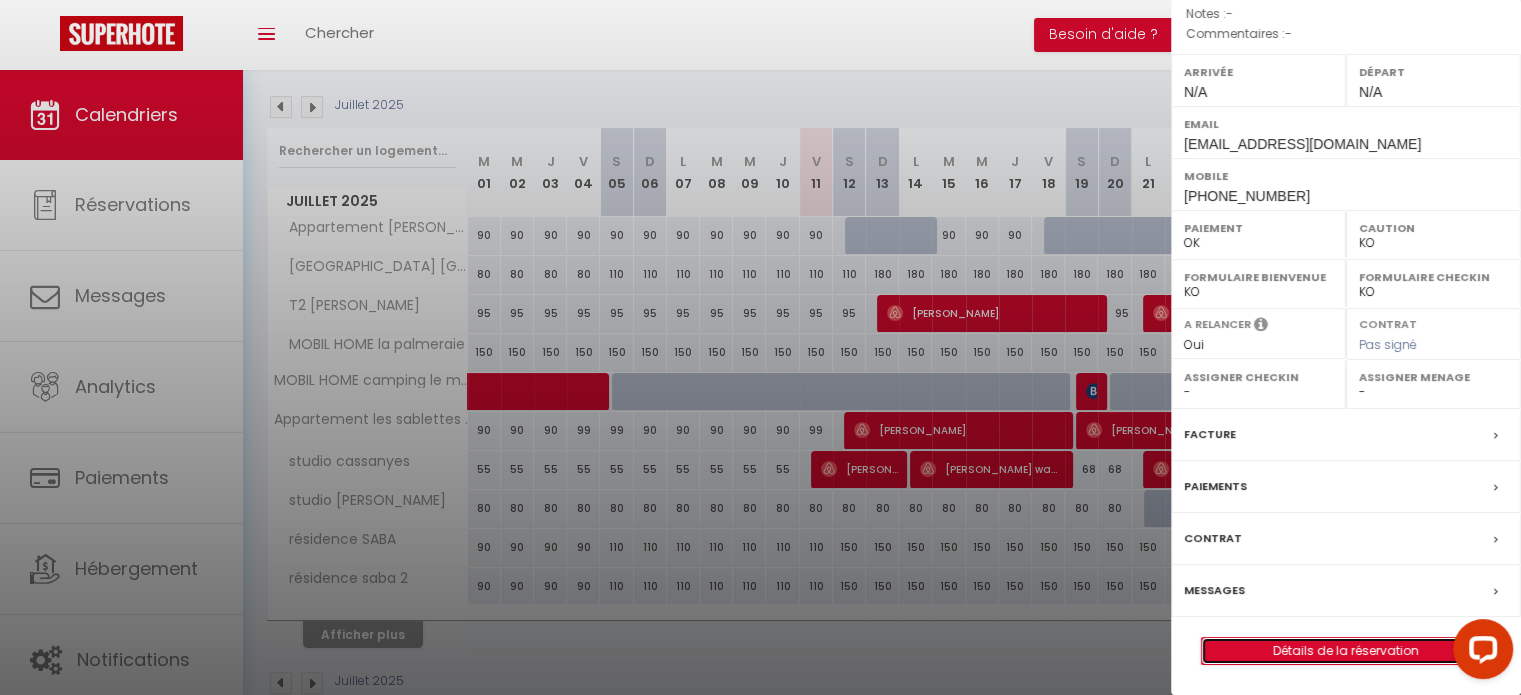 click on "Détails de la réservation" at bounding box center (1346, 651) 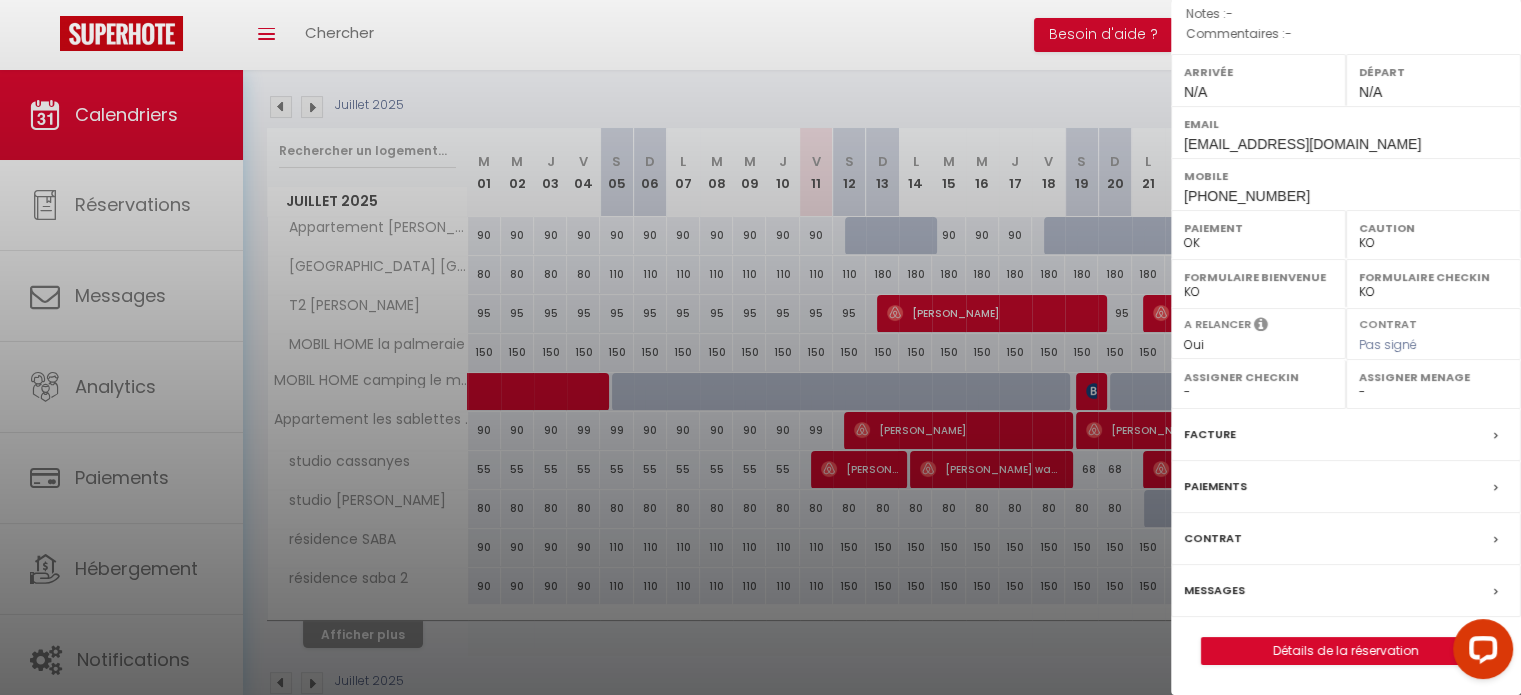 scroll, scrollTop: 0, scrollLeft: 0, axis: both 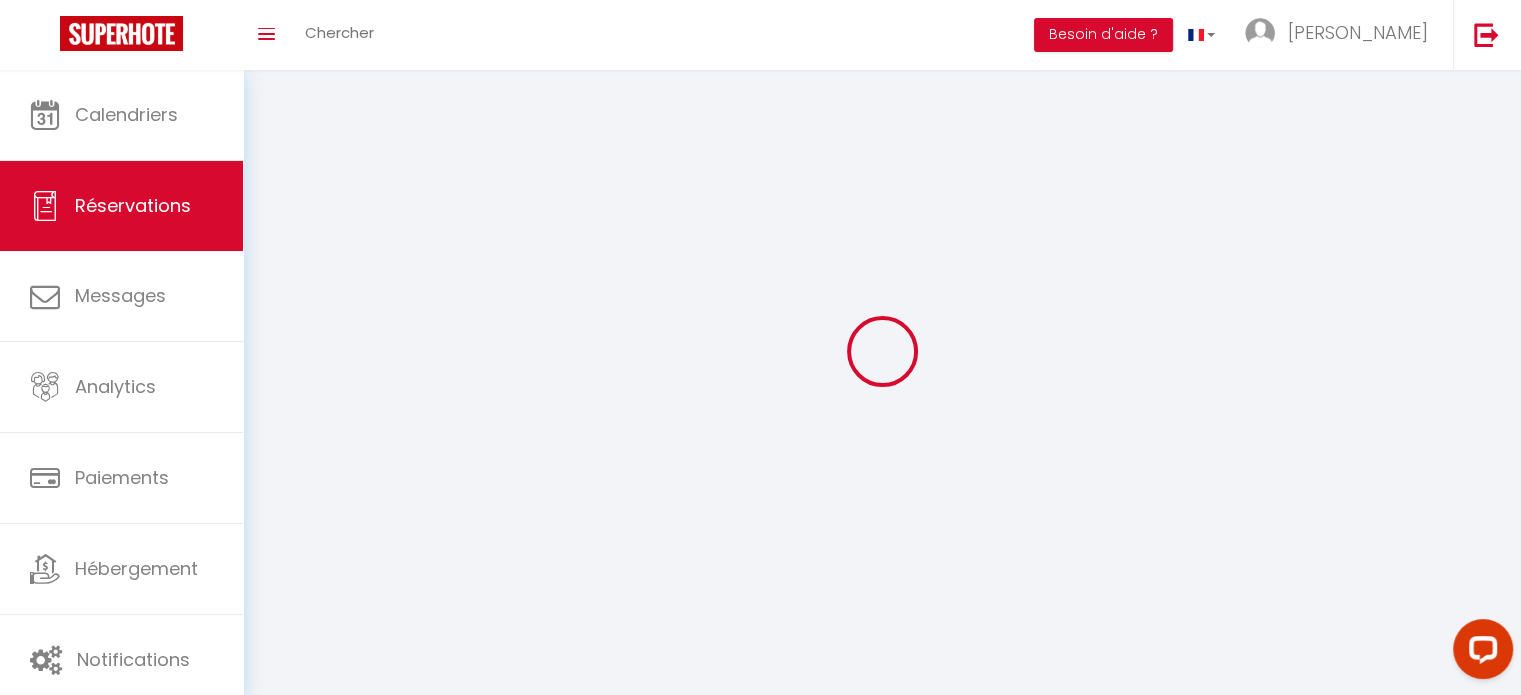 type on "Fatoumata" 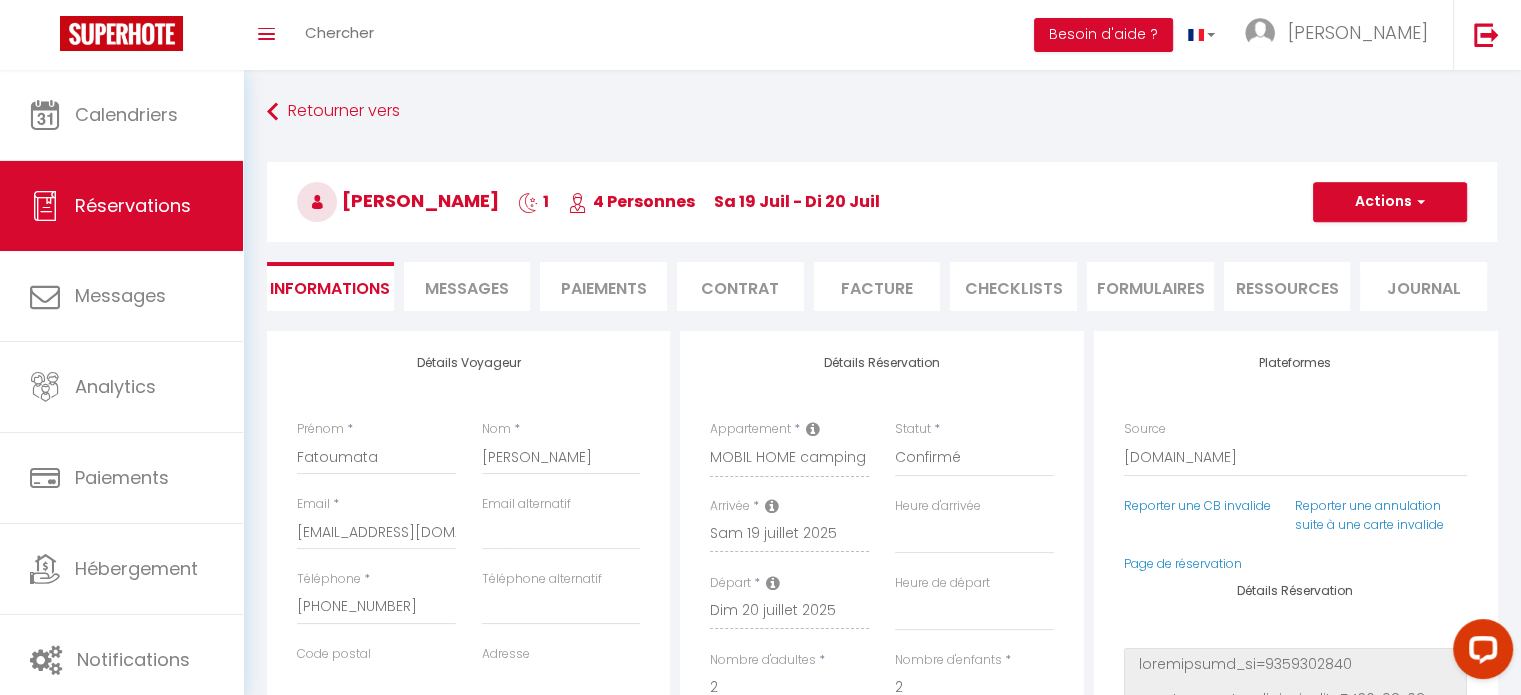 type on "5.3" 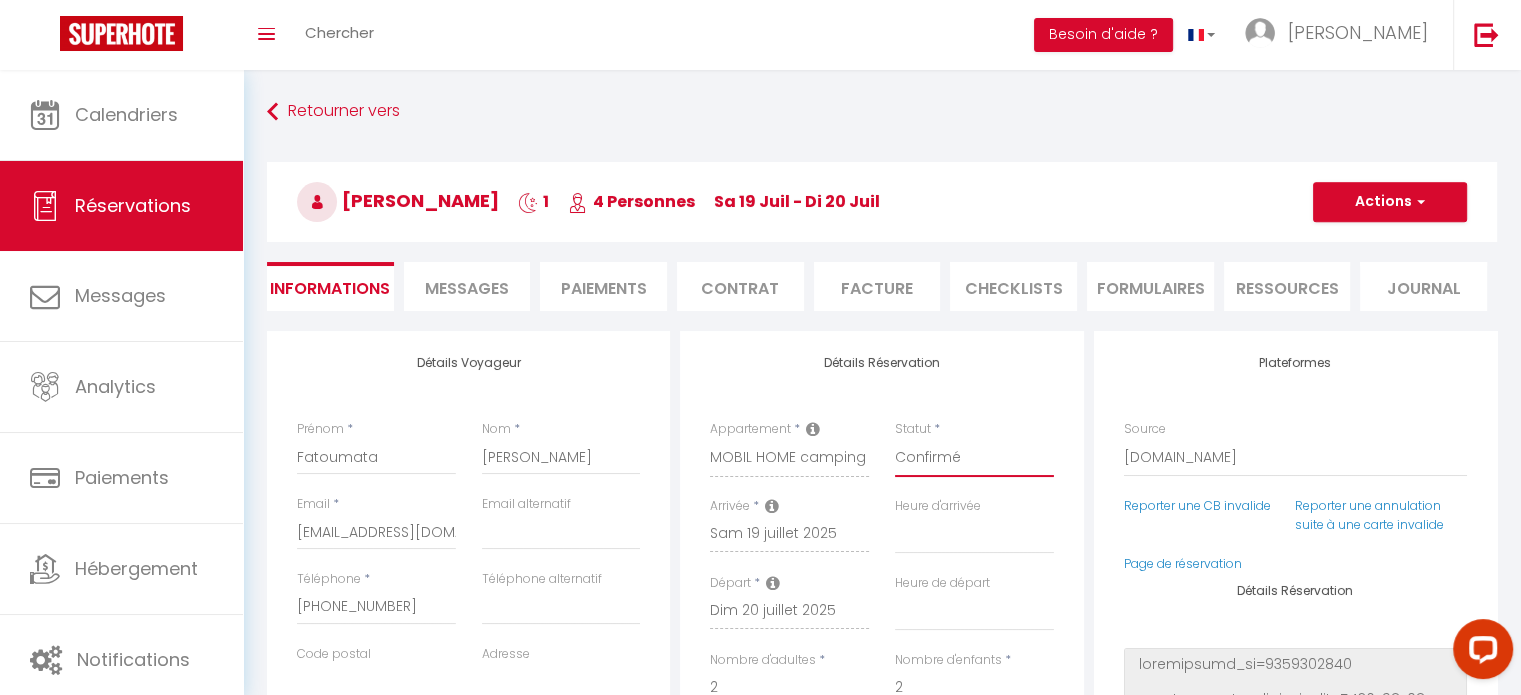 click on "Confirmé Non Confirmé [PERSON_NAME] par le voyageur No Show Request" at bounding box center (974, 458) 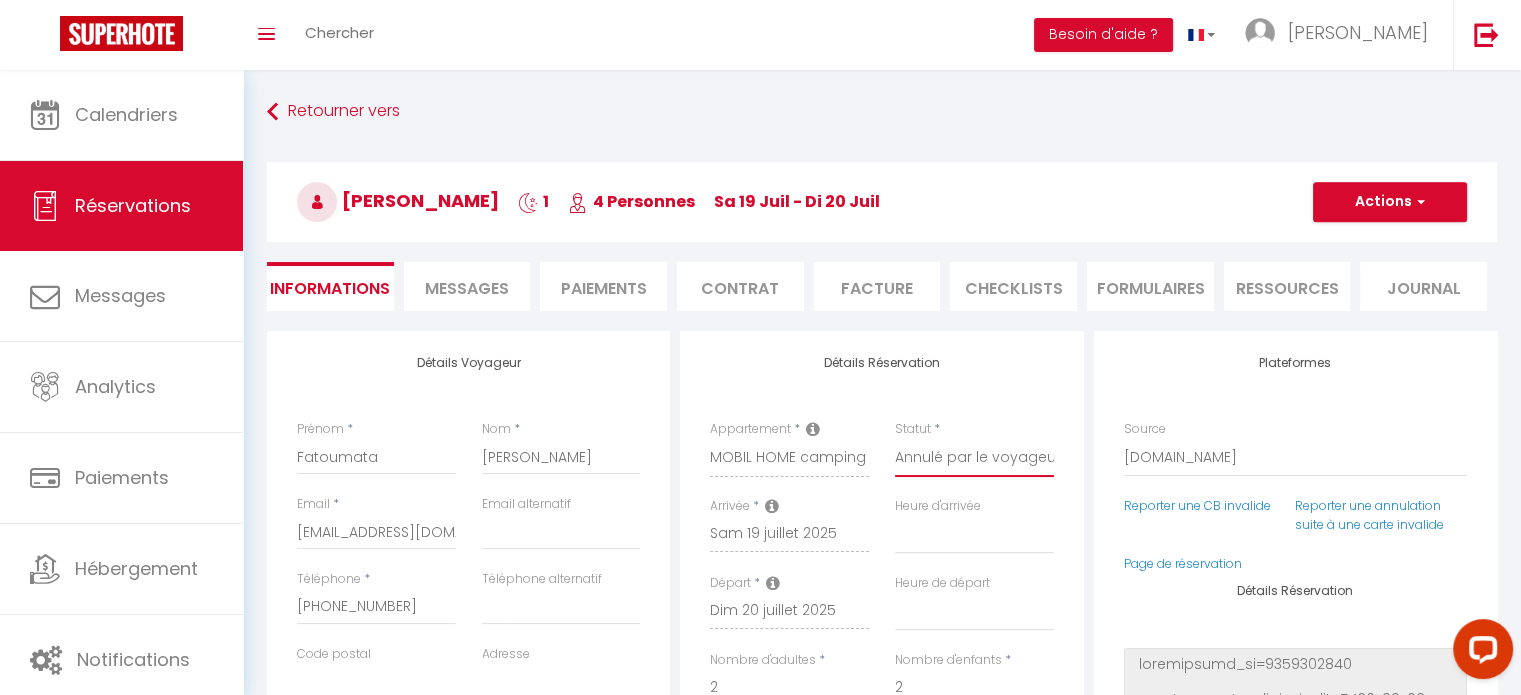 click on "Confirmé Non Confirmé [PERSON_NAME] par le voyageur No Show Request" at bounding box center (974, 458) 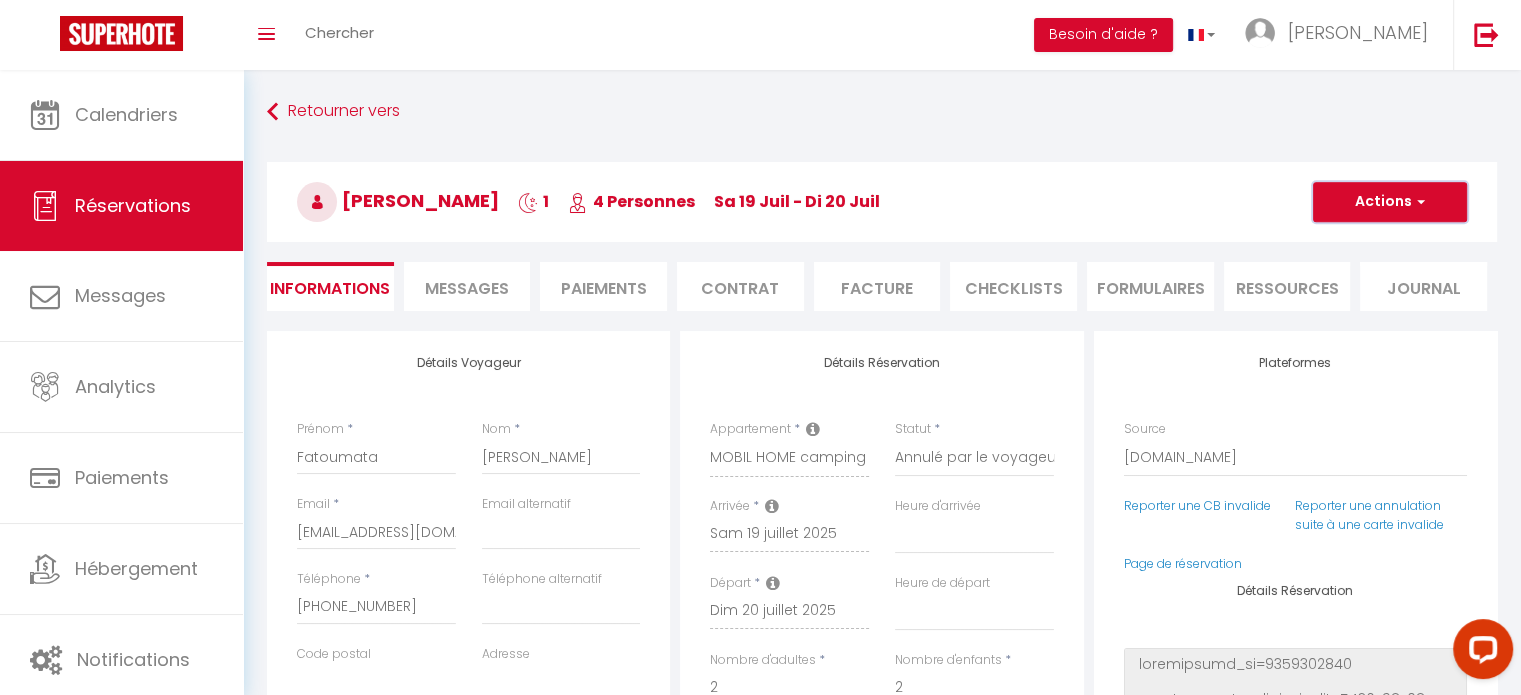 click at bounding box center [1418, 202] 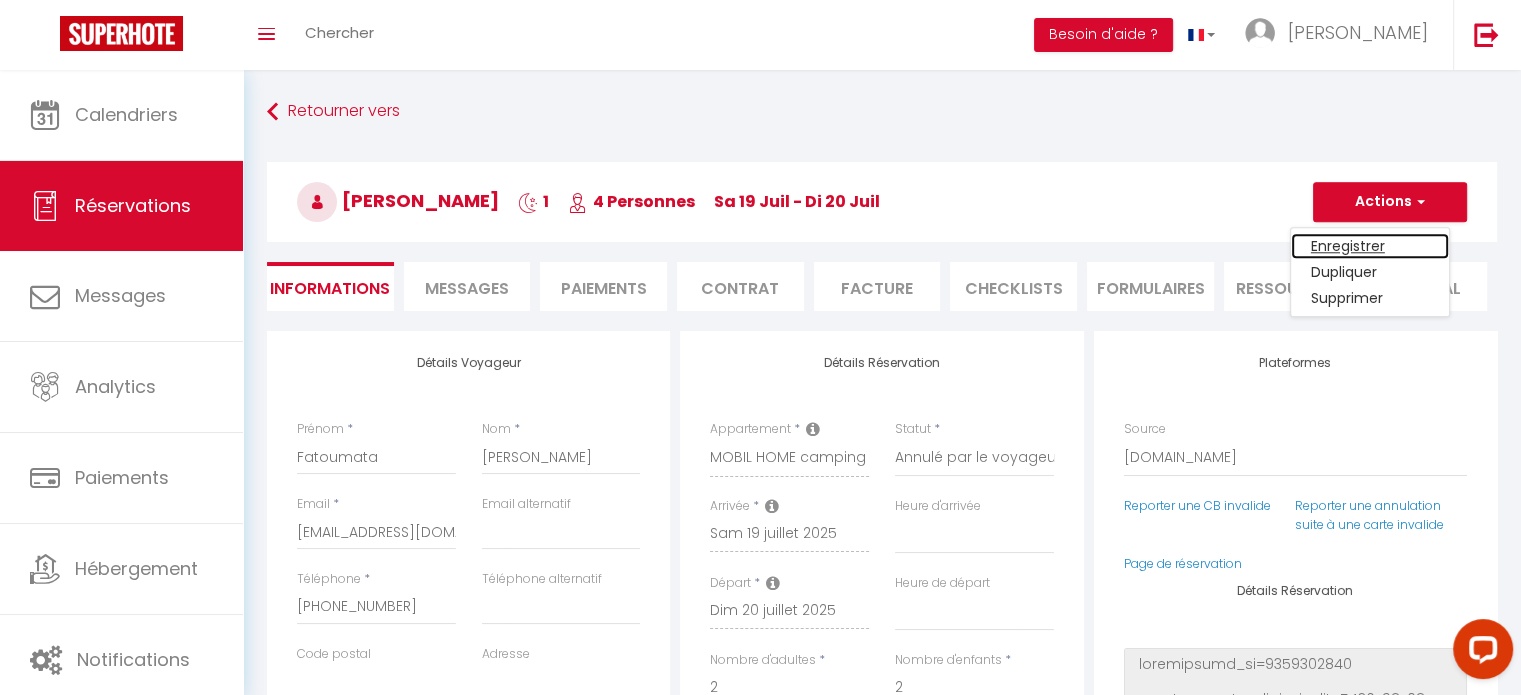 click on "Enregistrer" at bounding box center [1370, 246] 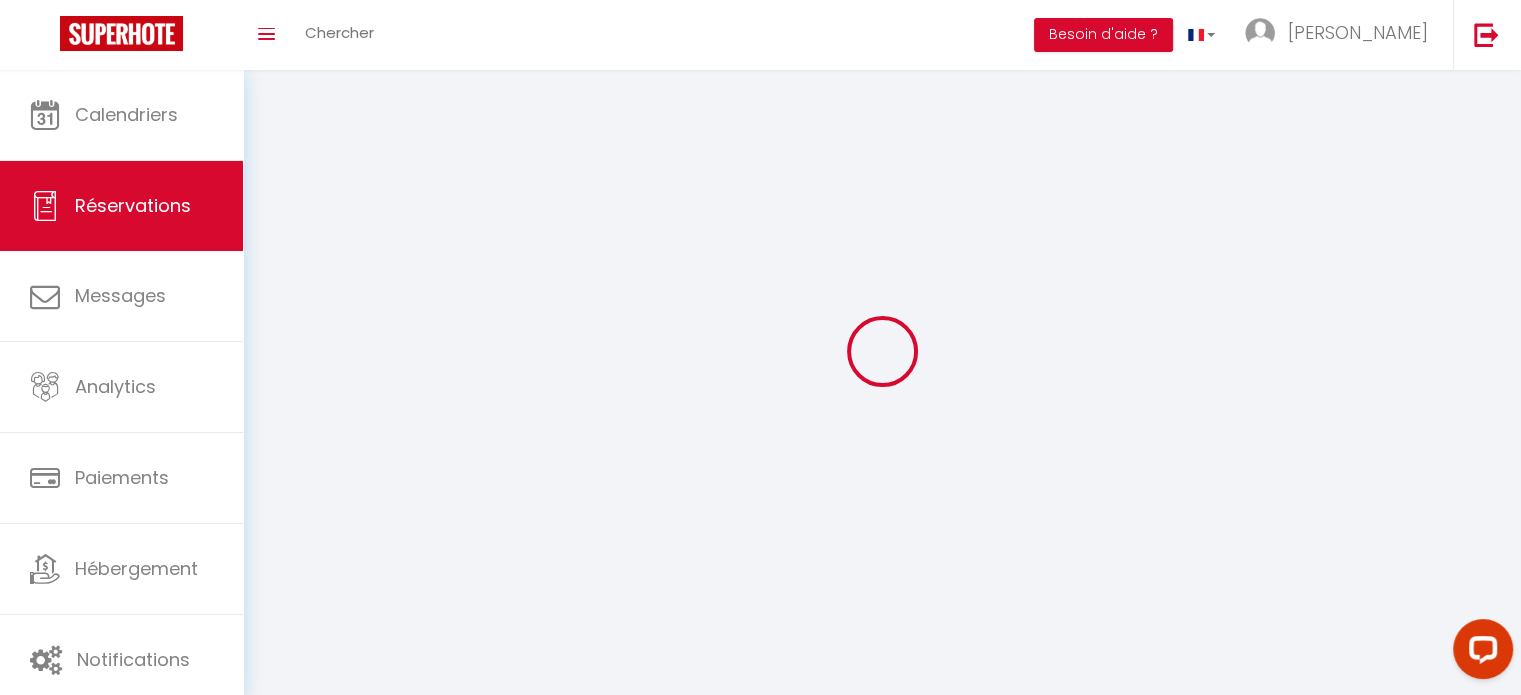 select on "not_cancelled" 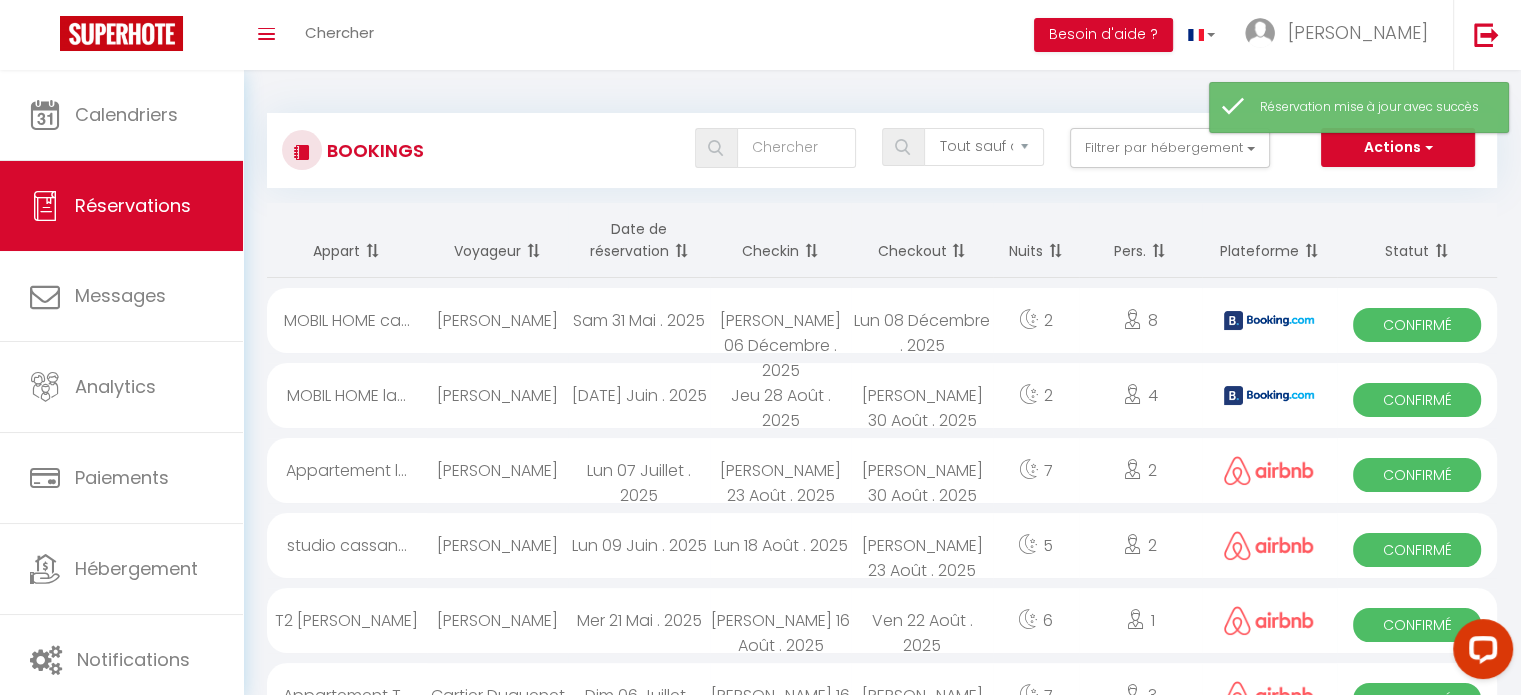scroll, scrollTop: 608, scrollLeft: 0, axis: vertical 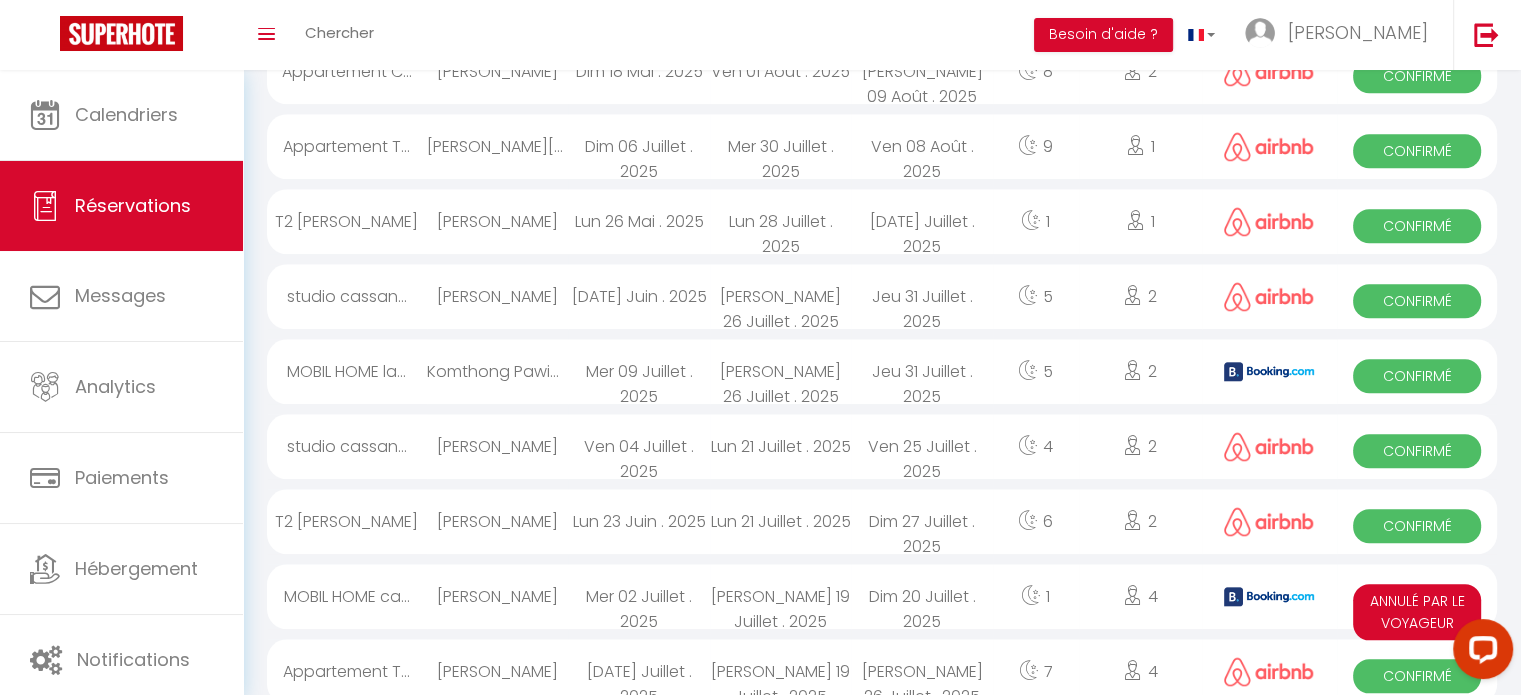 click on "Annulé par le voyageur" at bounding box center [1417, 612] 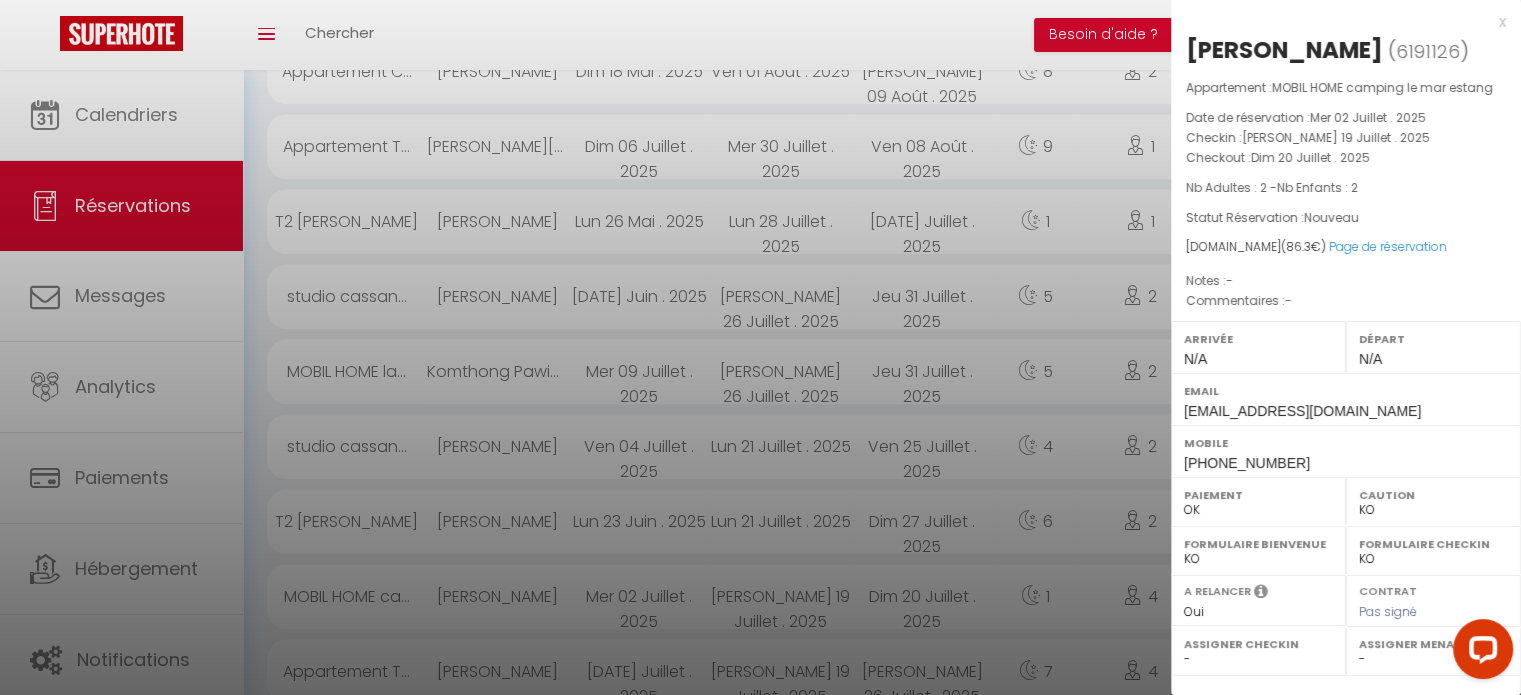 scroll, scrollTop: 283, scrollLeft: 0, axis: vertical 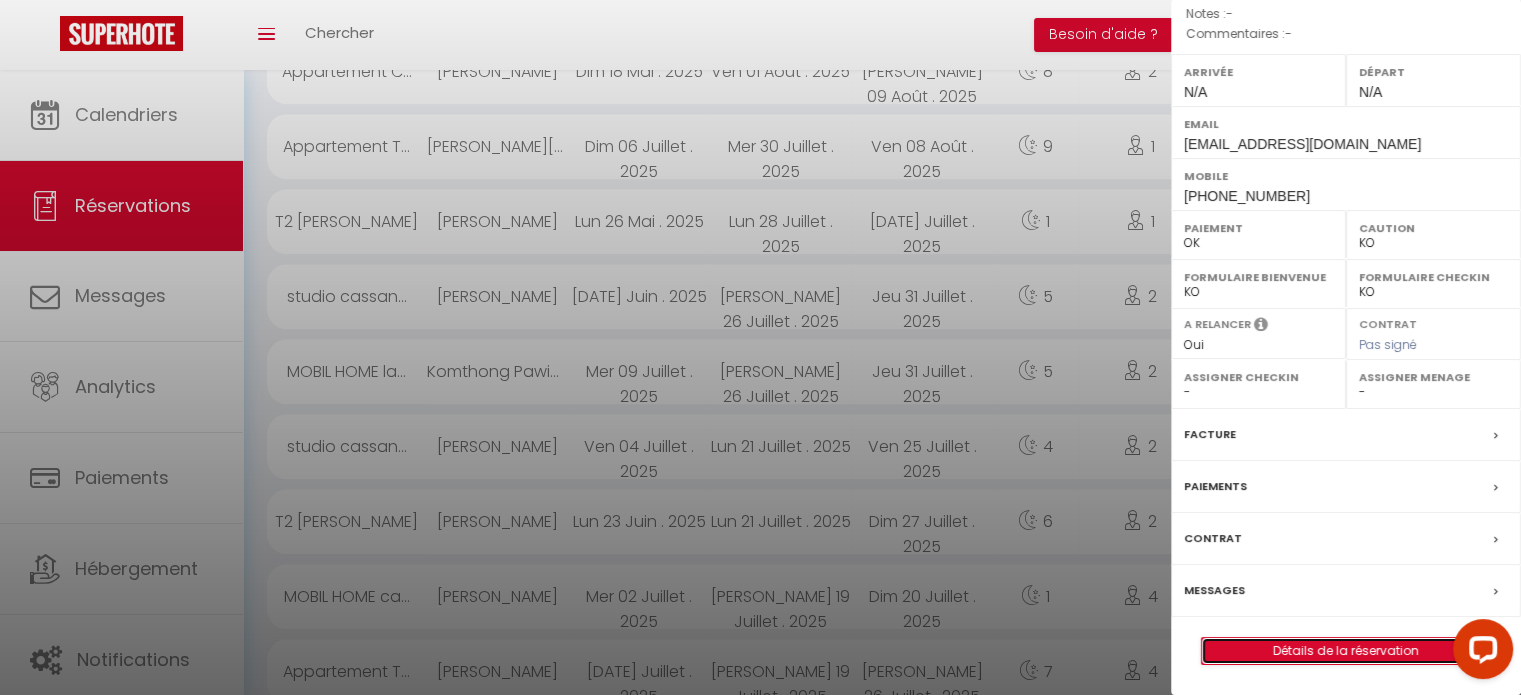 click on "Détails de la réservation" at bounding box center (1346, 651) 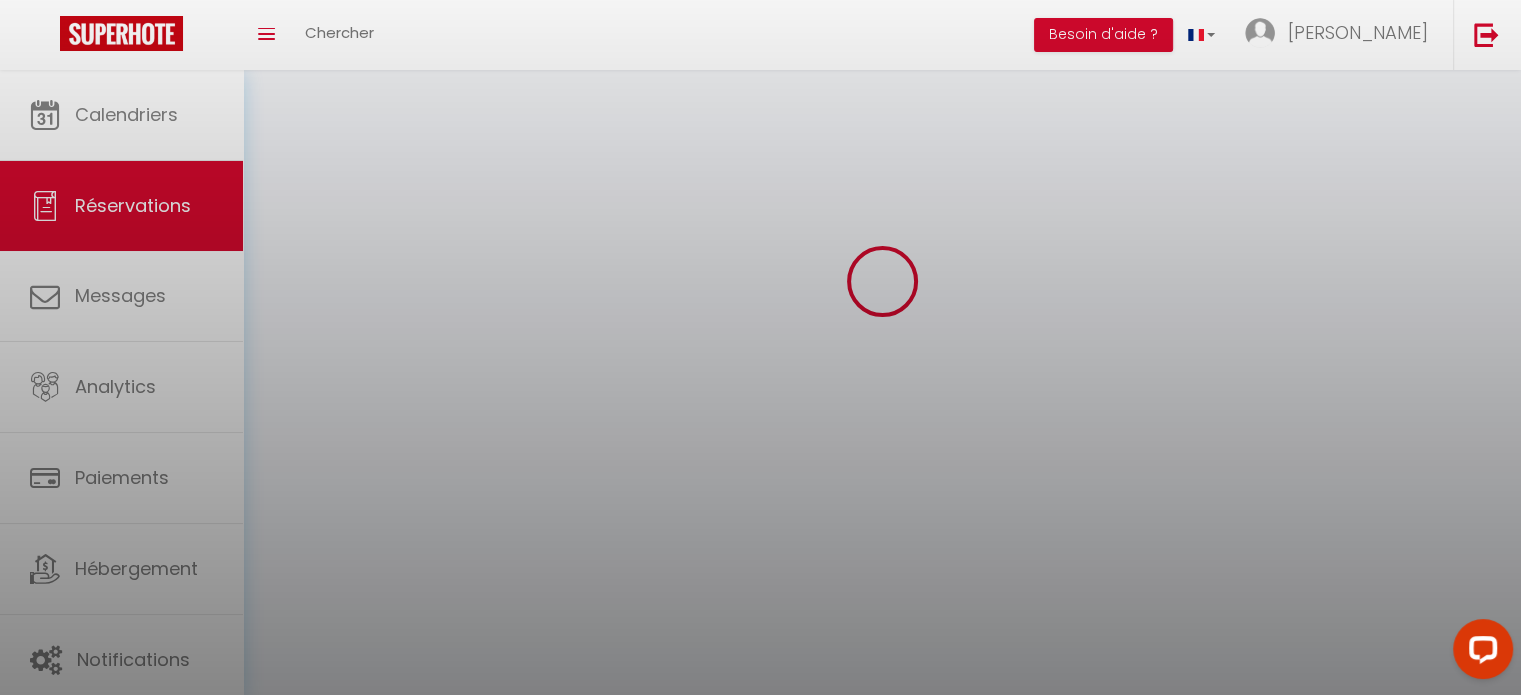 scroll, scrollTop: 0, scrollLeft: 0, axis: both 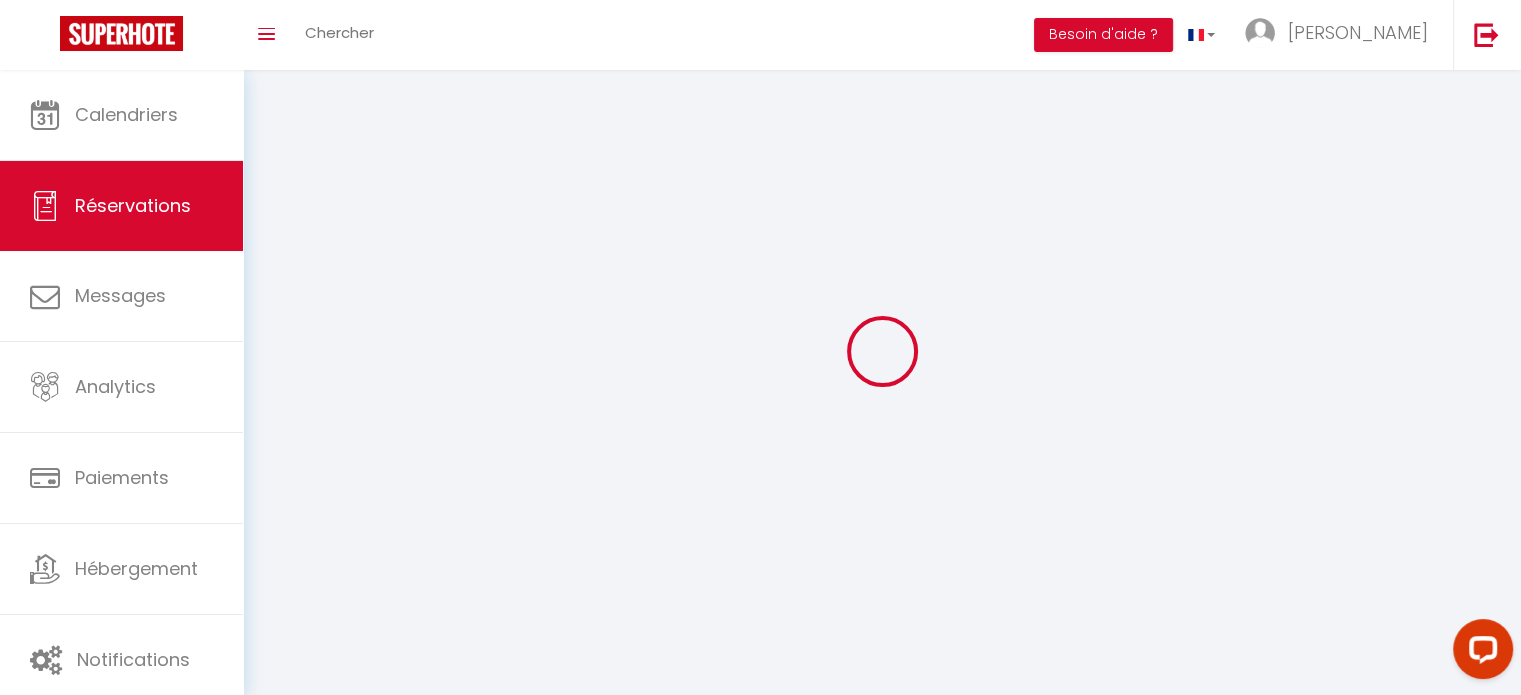 type on "Fatoumata" 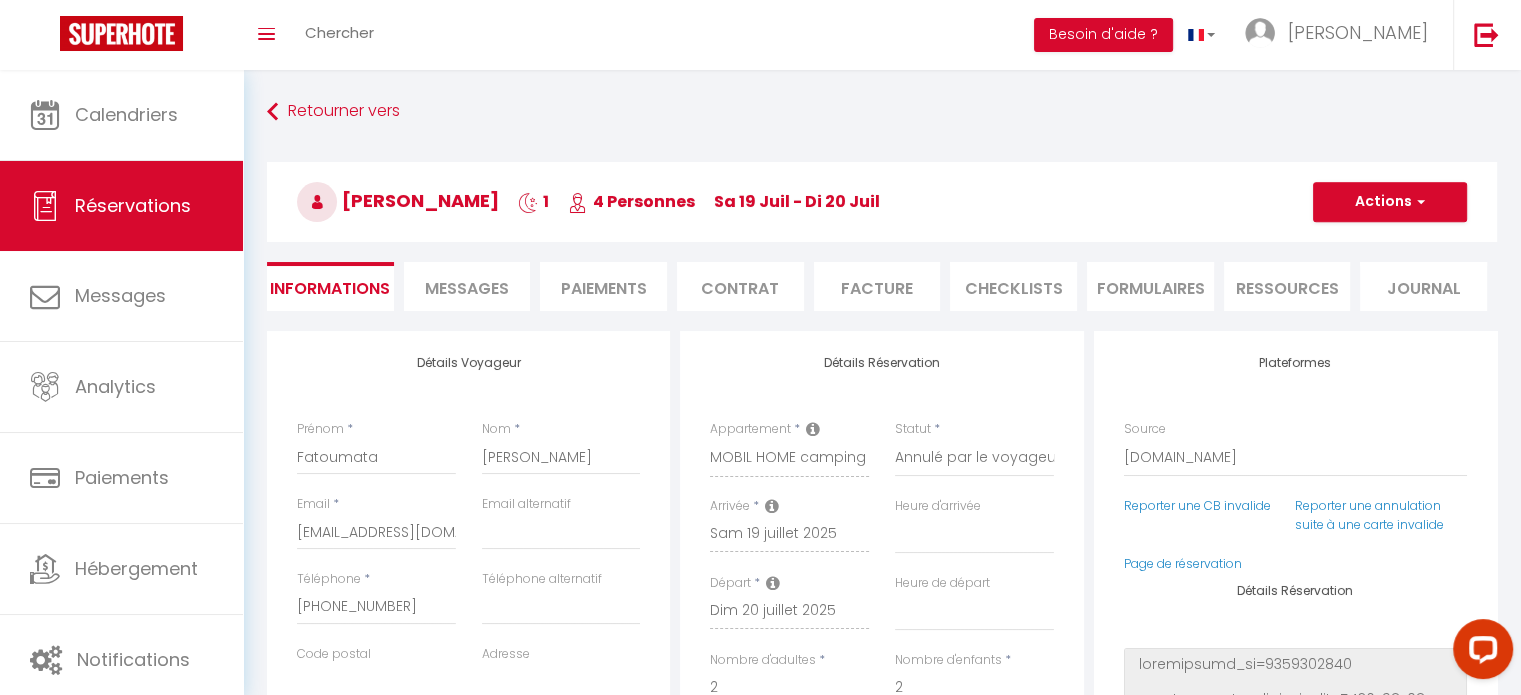 type on "5.3" 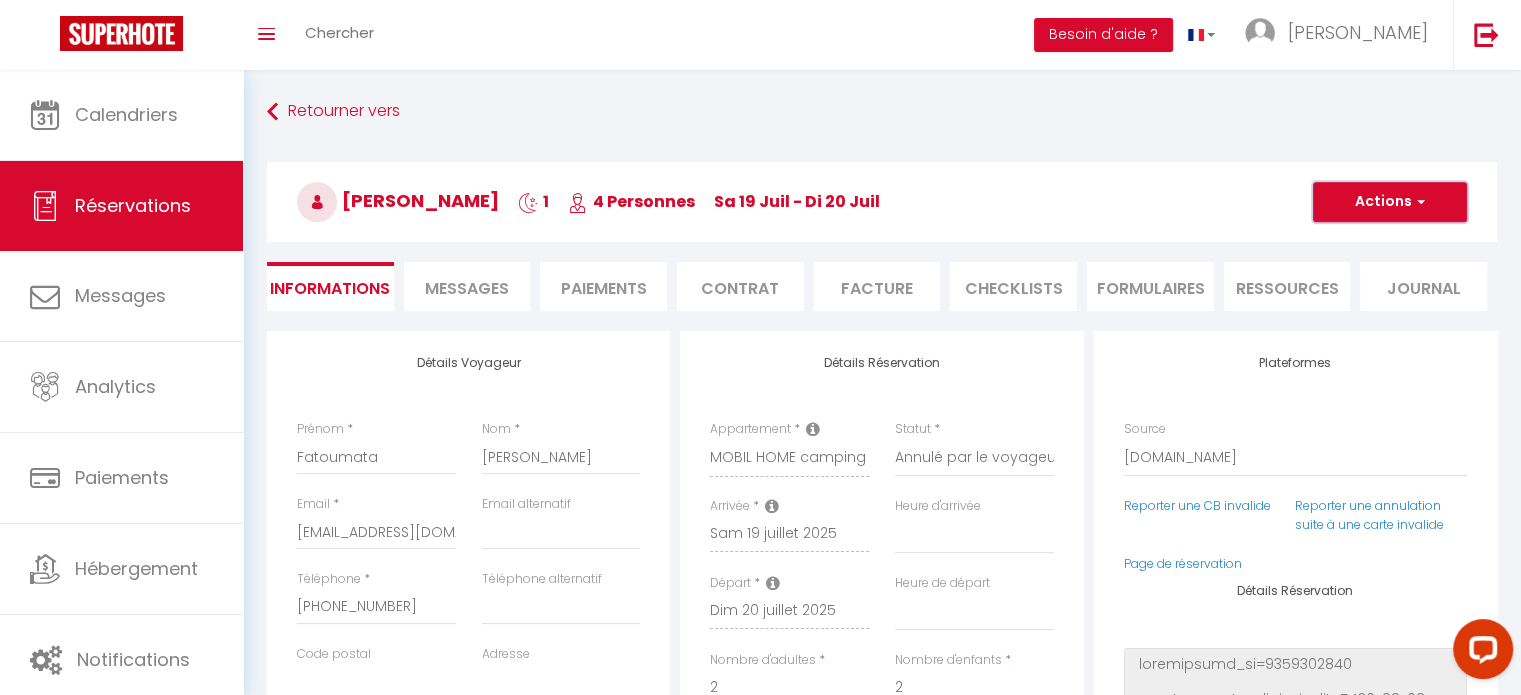 click at bounding box center (1418, 202) 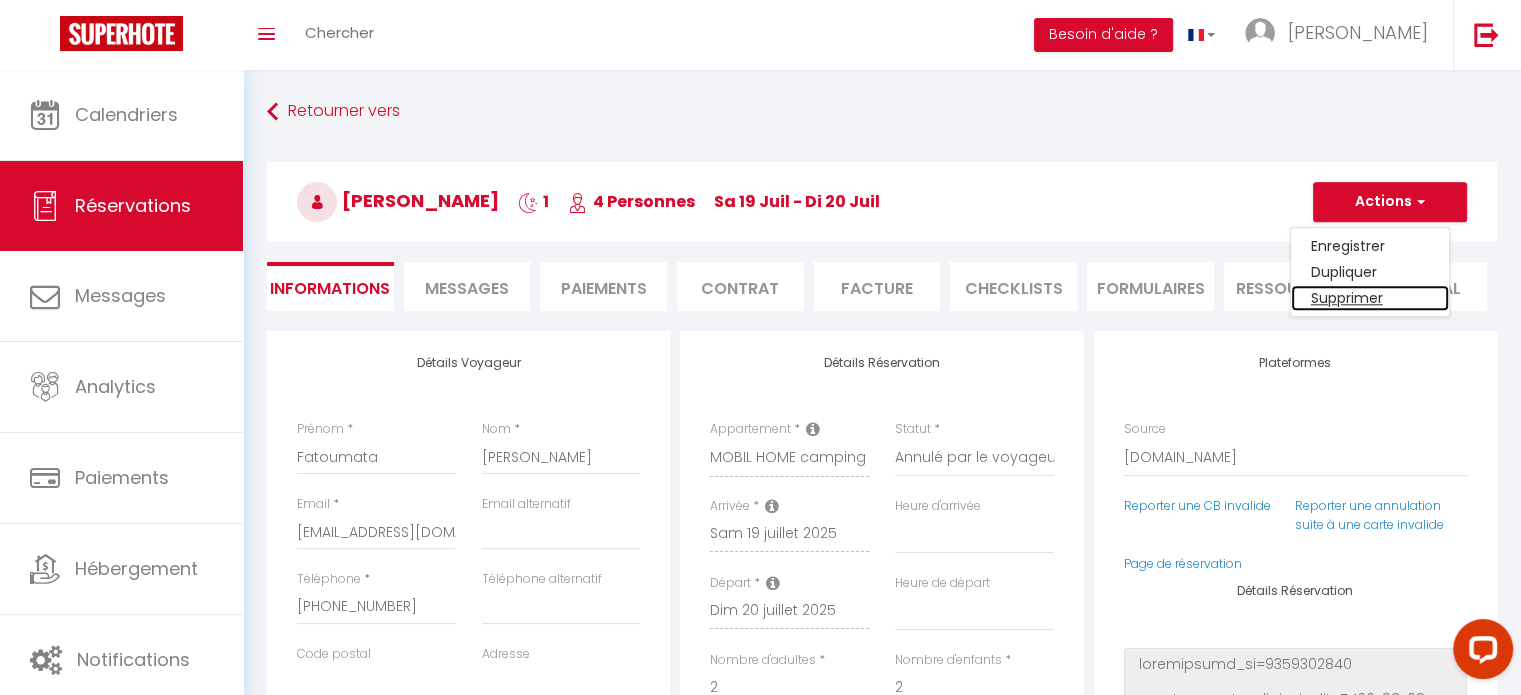 click on "Supprimer" at bounding box center (1370, 298) 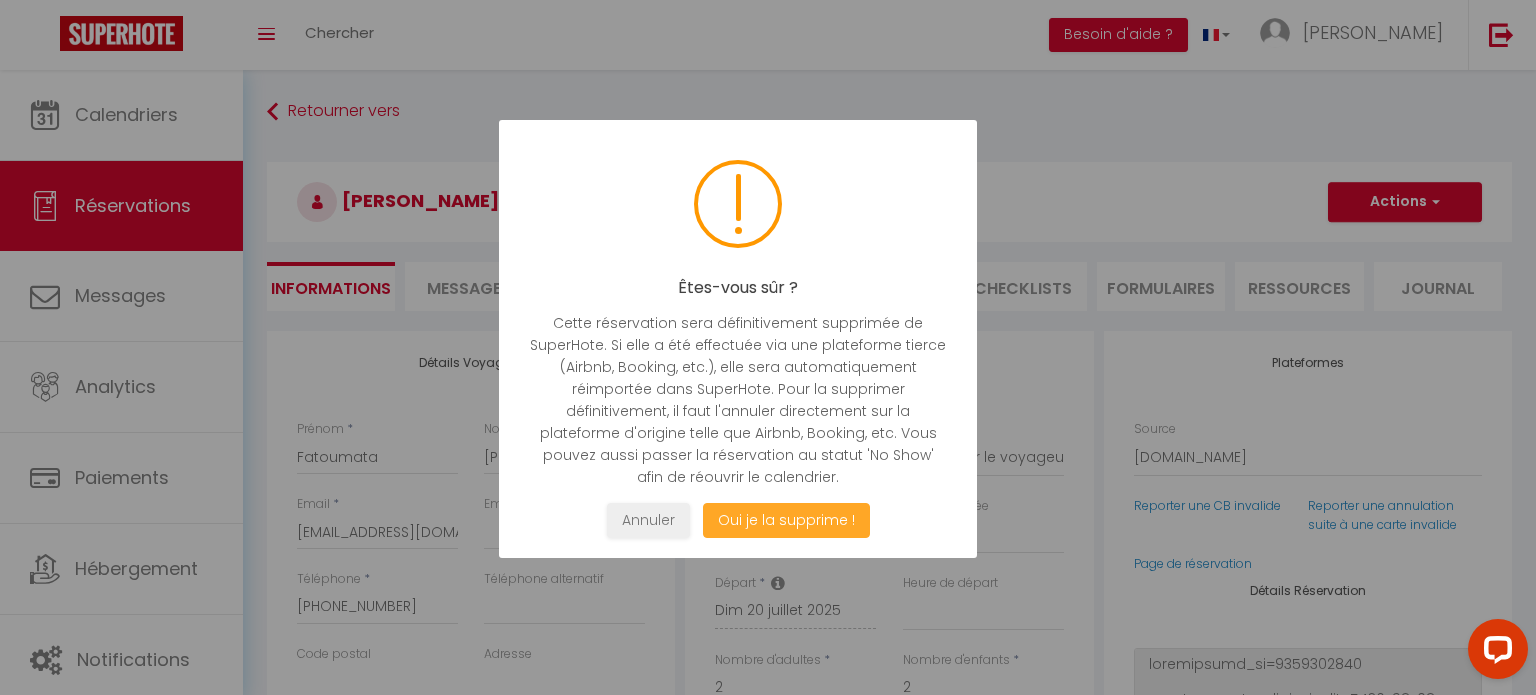 click on "Oui je la supprime !" at bounding box center [786, 520] 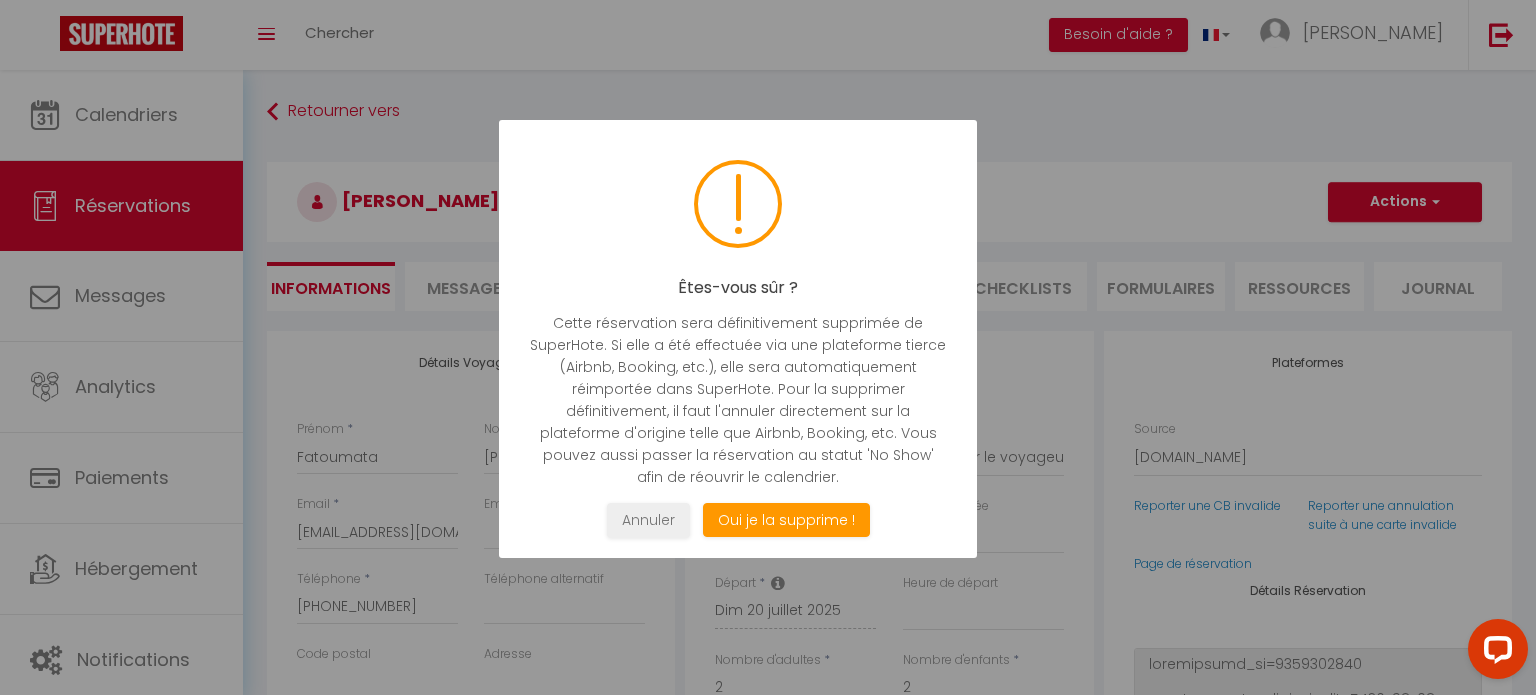 select on "not_cancelled" 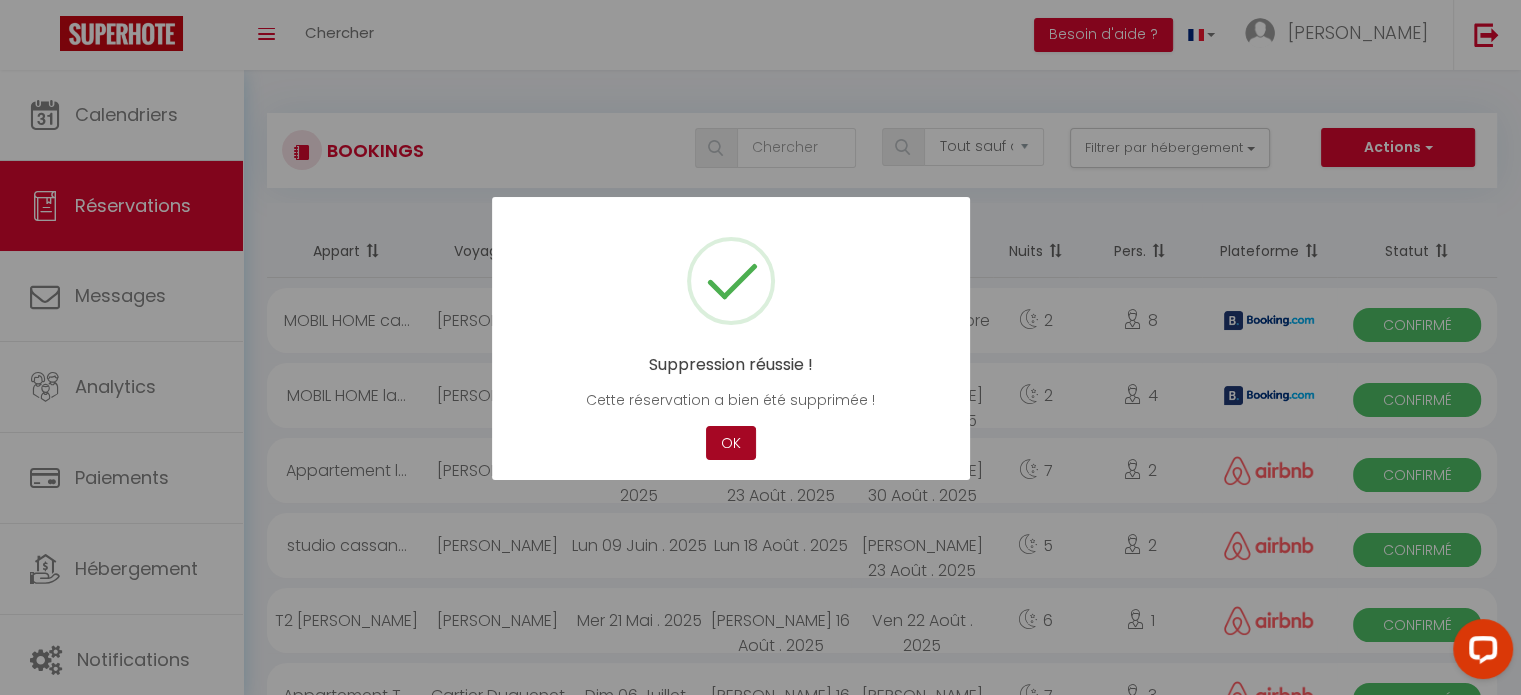 click on "OK" at bounding box center [731, 443] 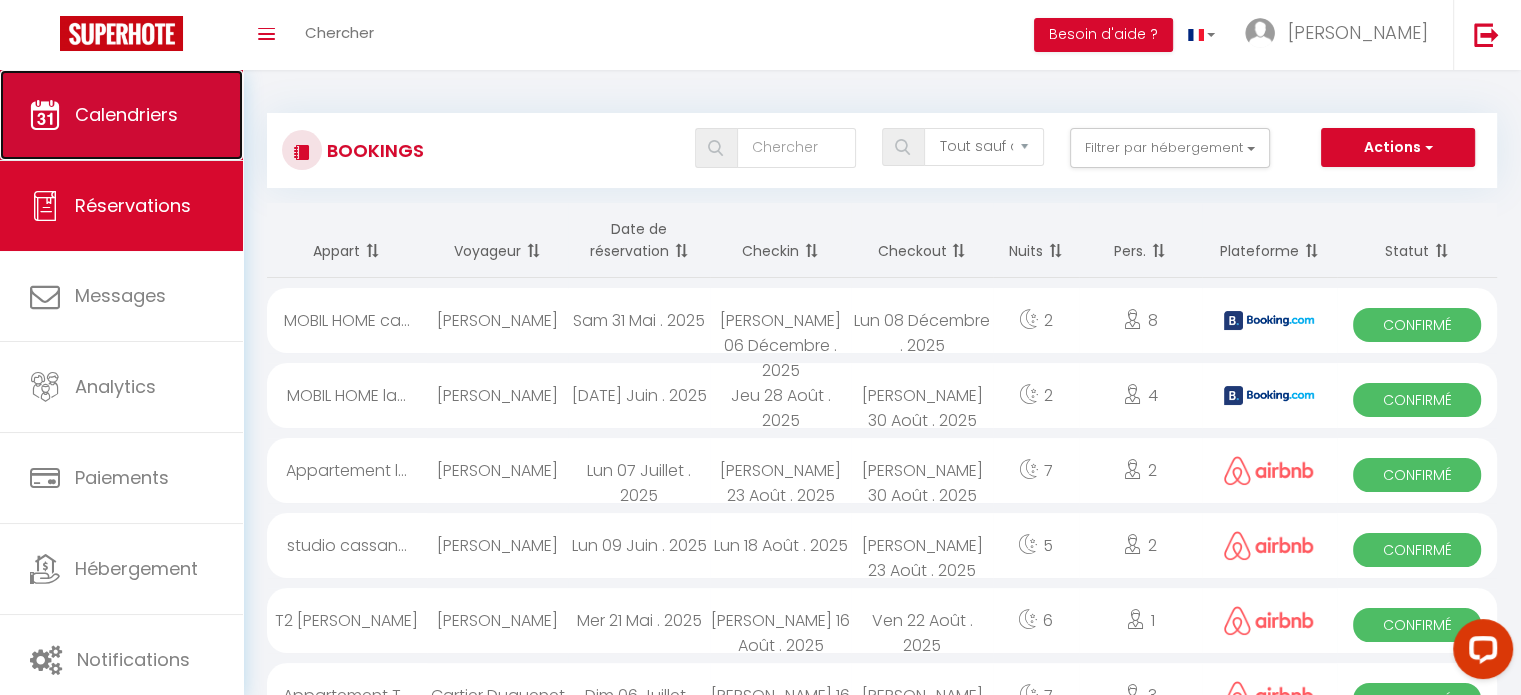 click on "Calendriers" at bounding box center [126, 114] 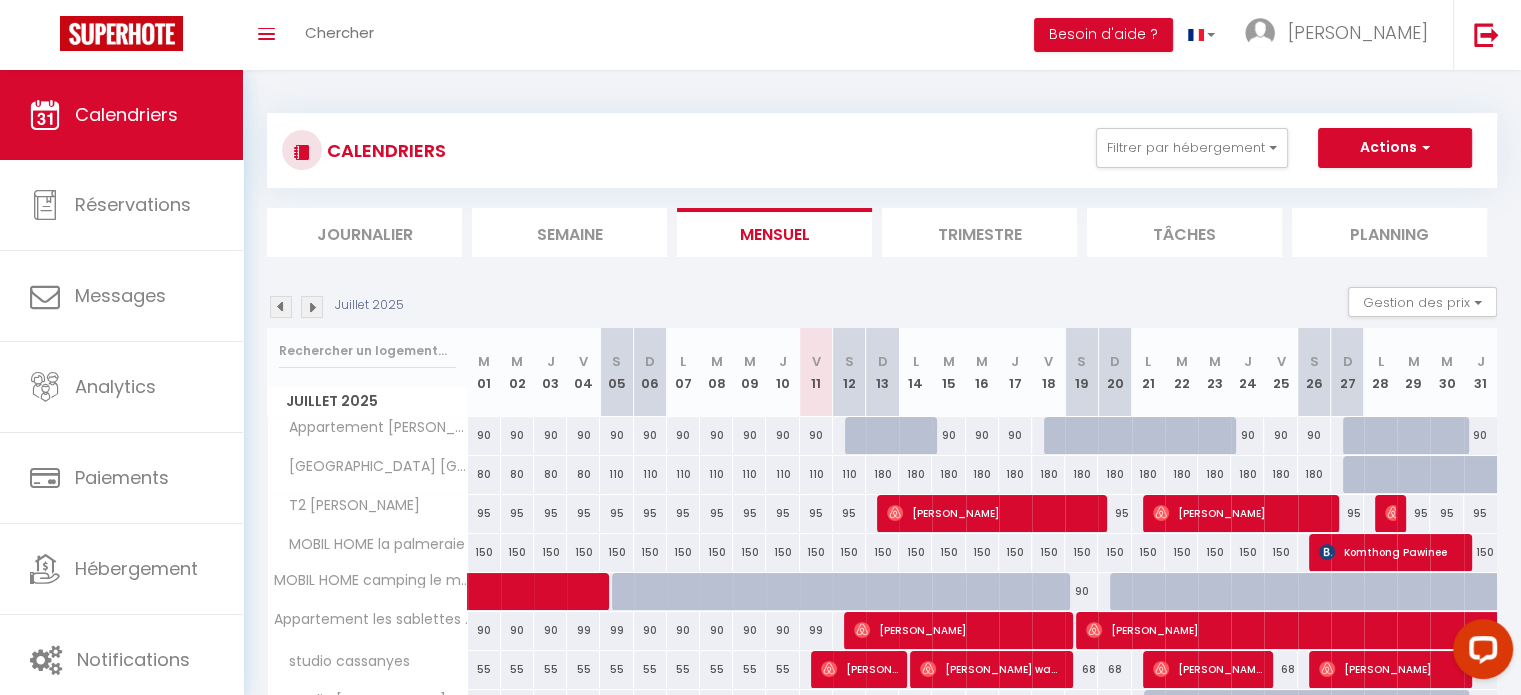 click on "90" at bounding box center (1081, 591) 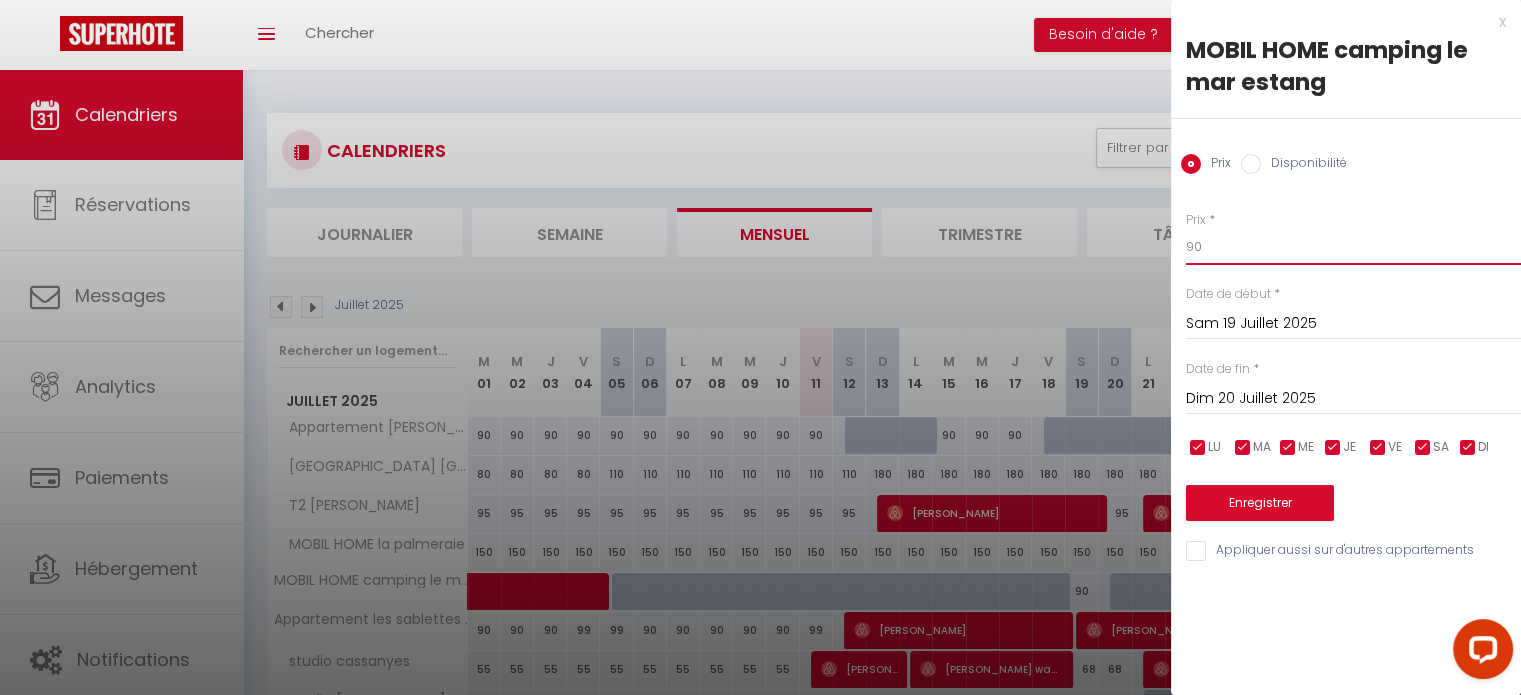 drag, startPoint x: 1324, startPoint y: 228, endPoint x: 1263, endPoint y: 461, distance: 240.85265 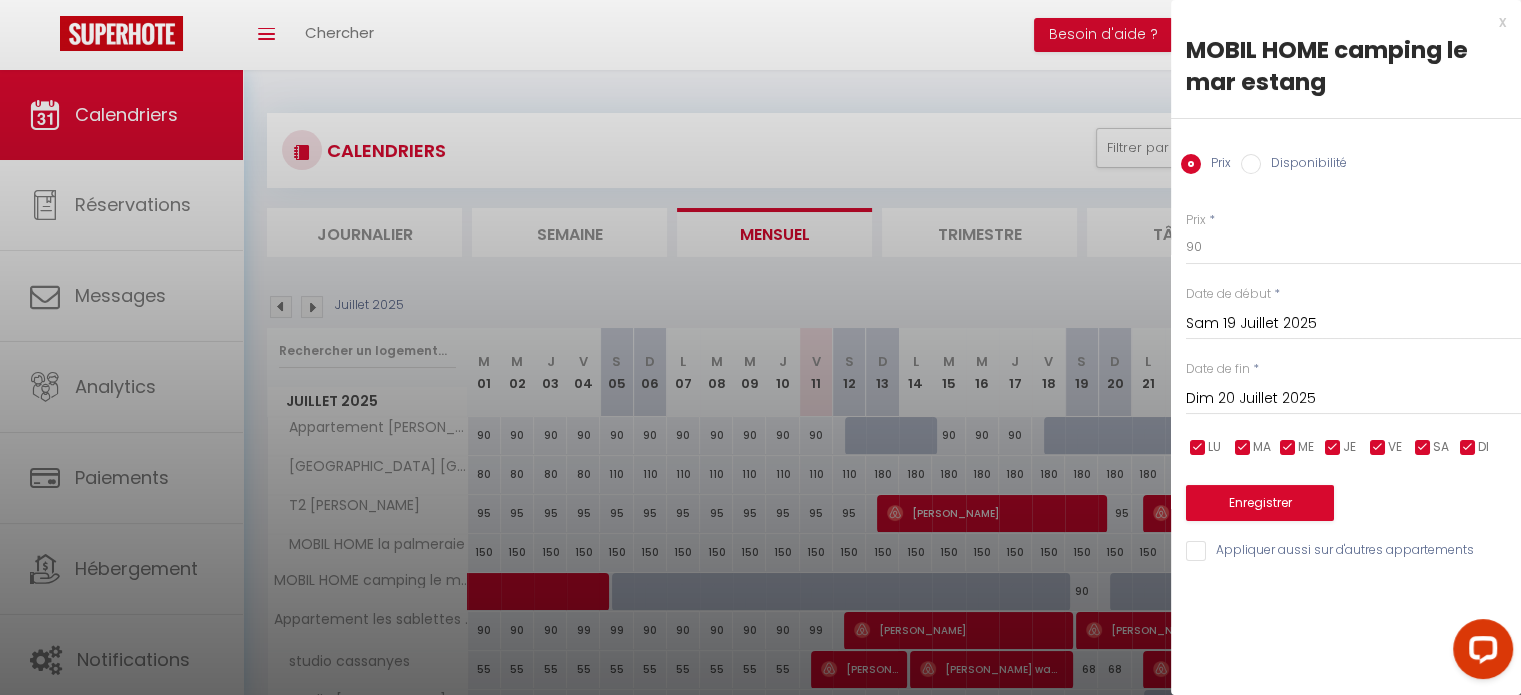 click on "Disponibilité" at bounding box center (1304, 165) 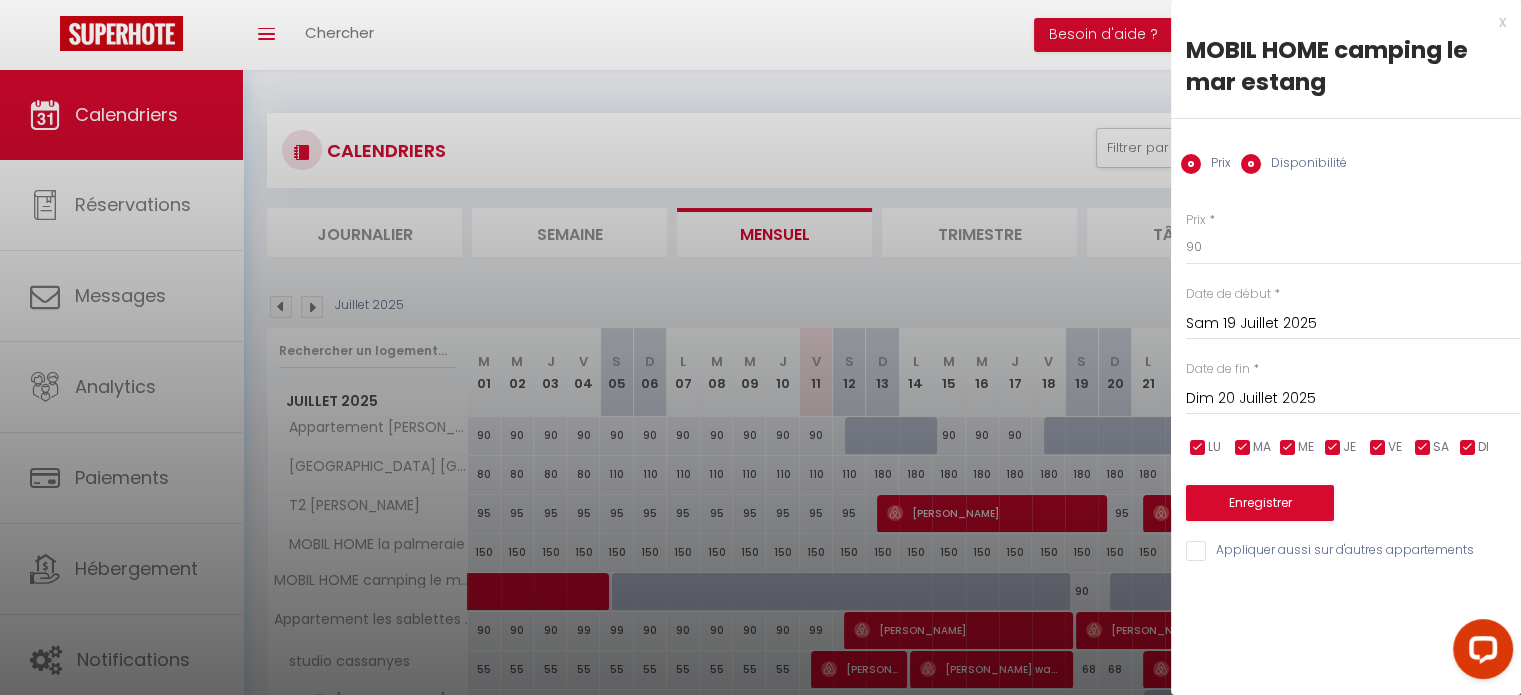 radio on "false" 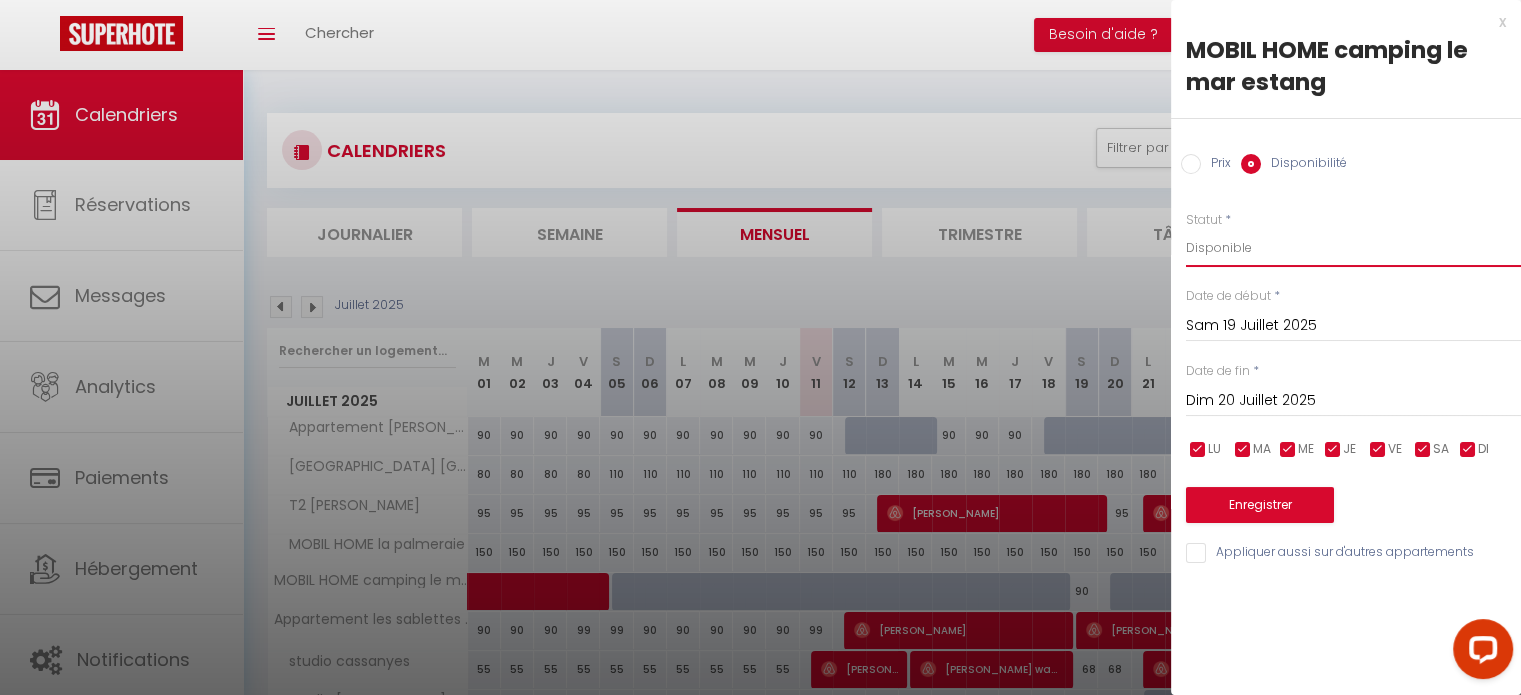 click on "Disponible
Indisponible" at bounding box center [1353, 248] 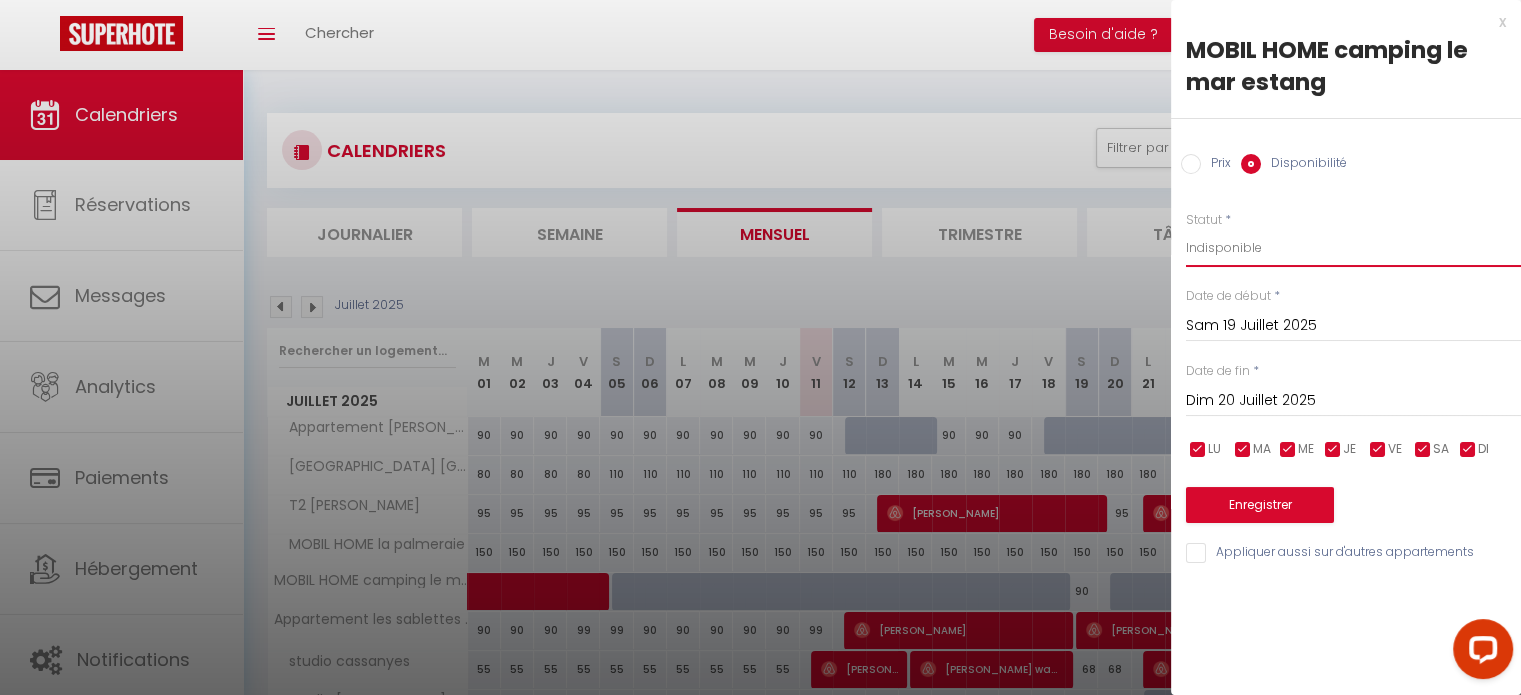 click on "Disponible
Indisponible" at bounding box center [1353, 248] 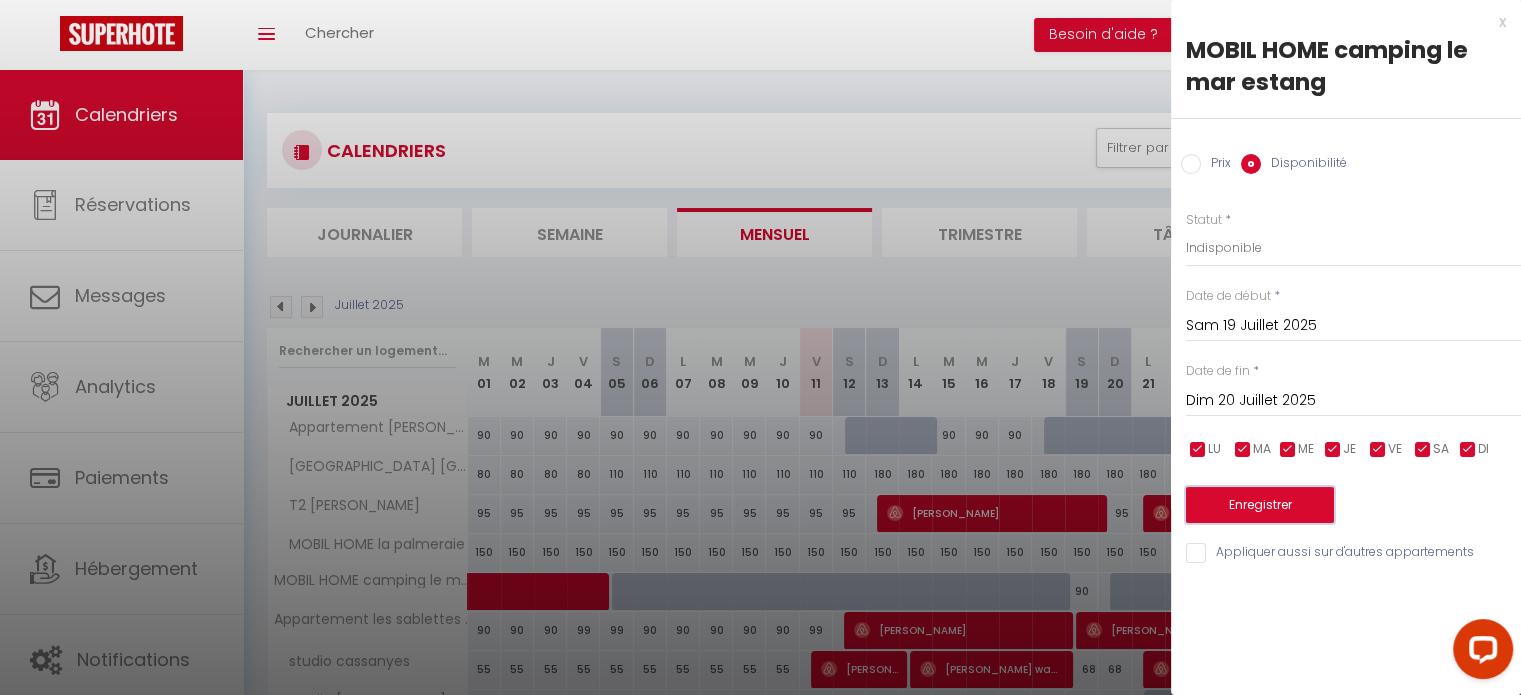 click on "Enregistrer" at bounding box center [1260, 505] 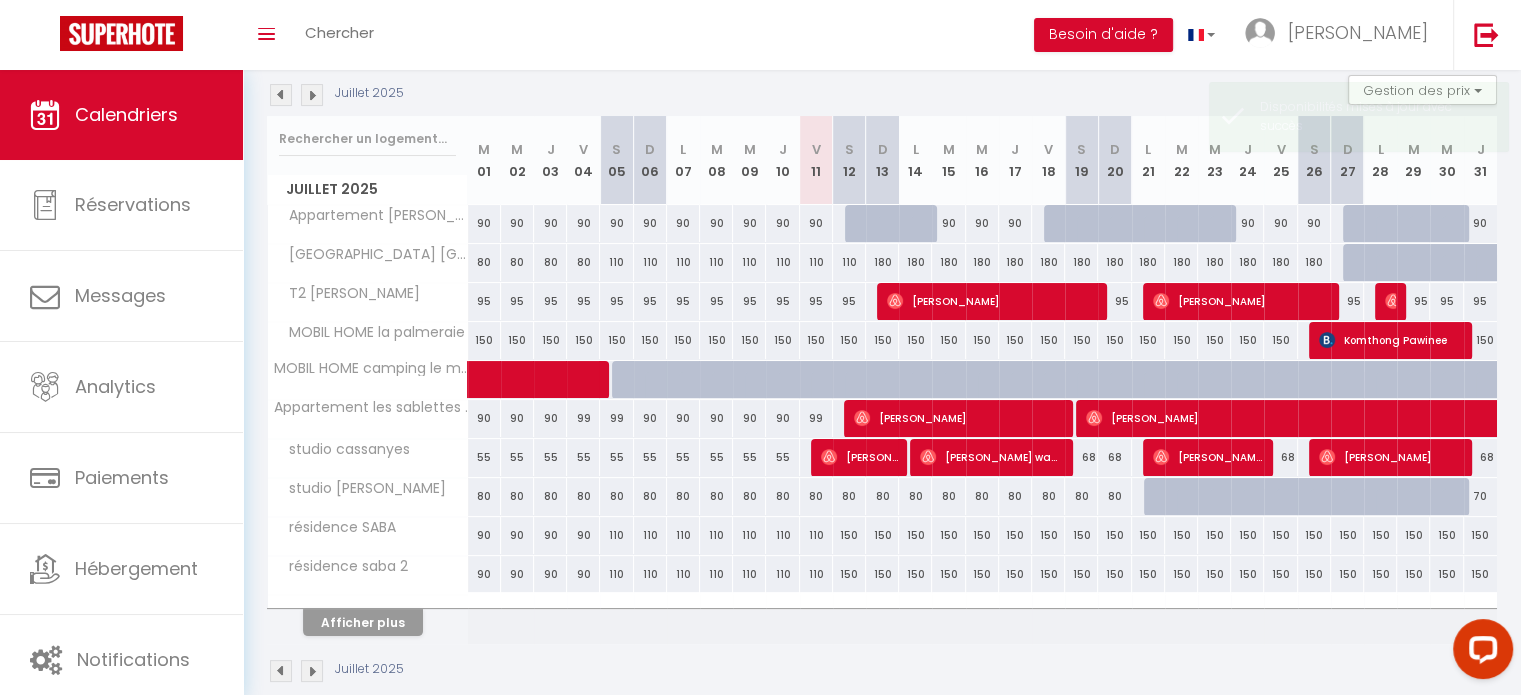 scroll, scrollTop: 240, scrollLeft: 0, axis: vertical 